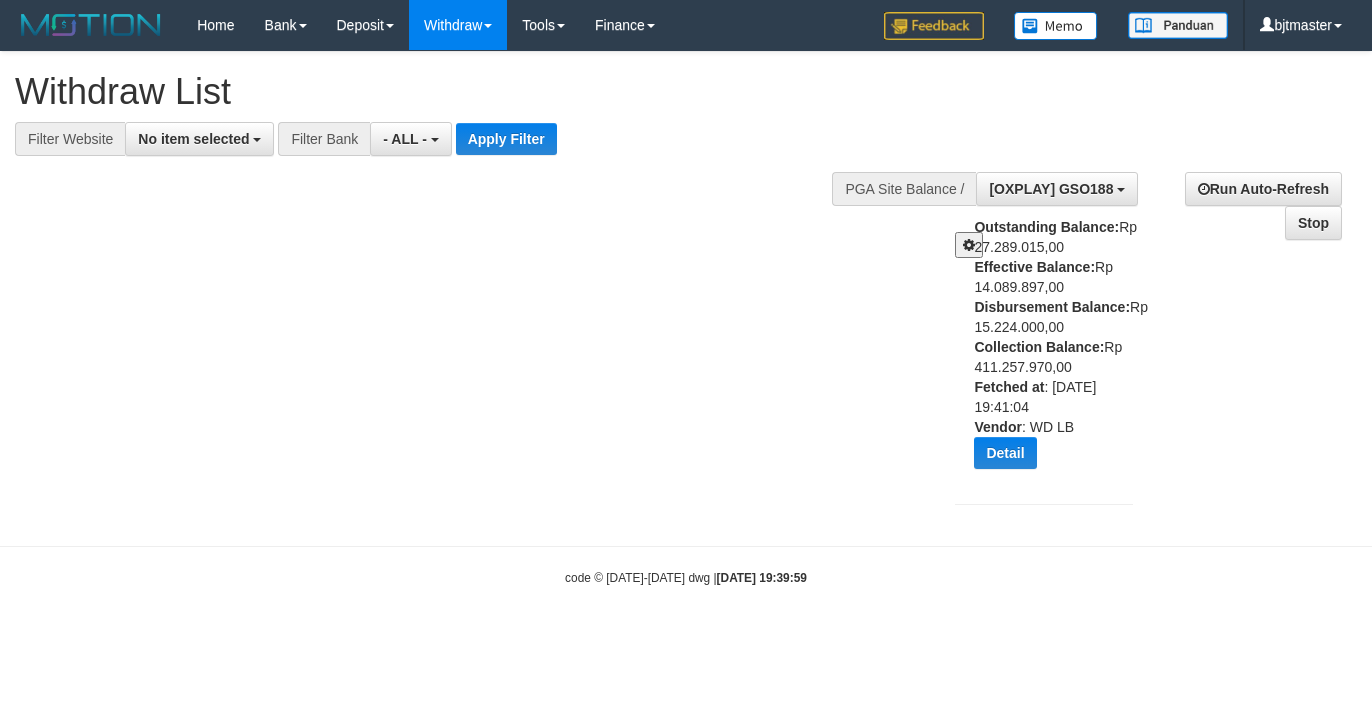 select 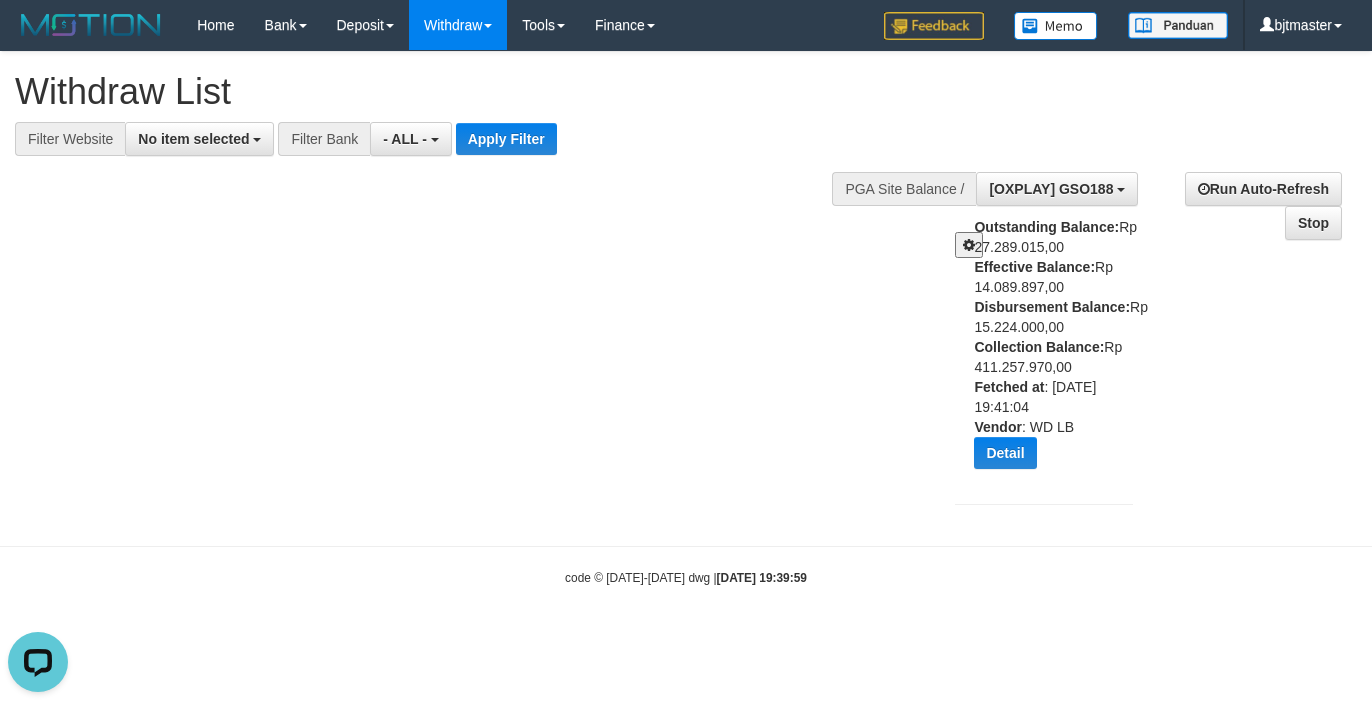 scroll, scrollTop: 0, scrollLeft: 0, axis: both 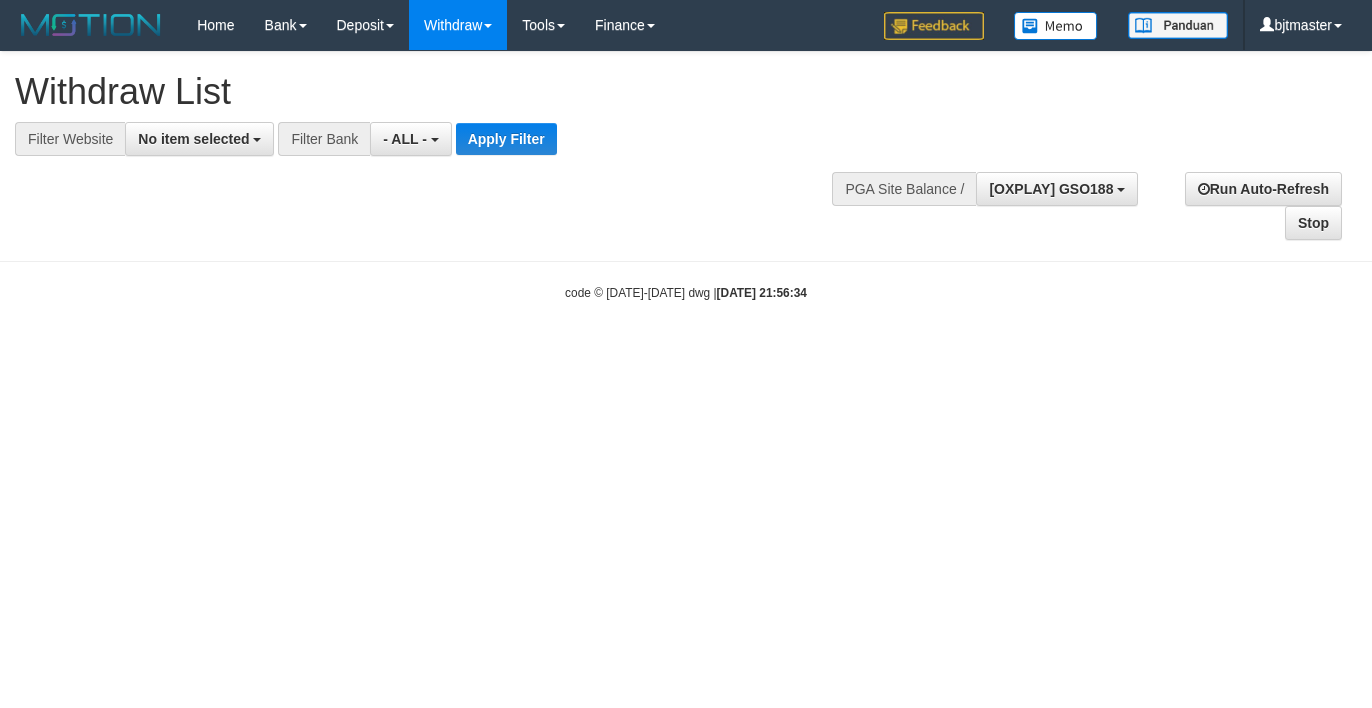 select 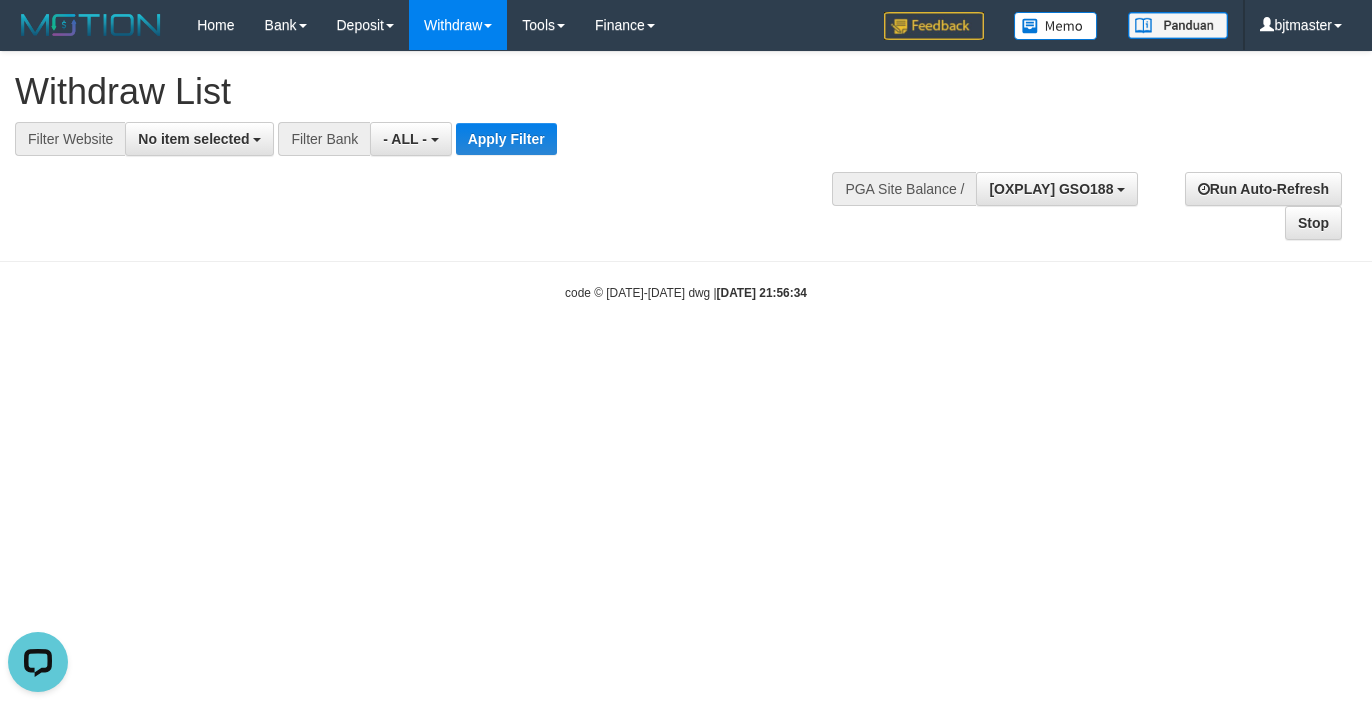 scroll, scrollTop: 0, scrollLeft: 0, axis: both 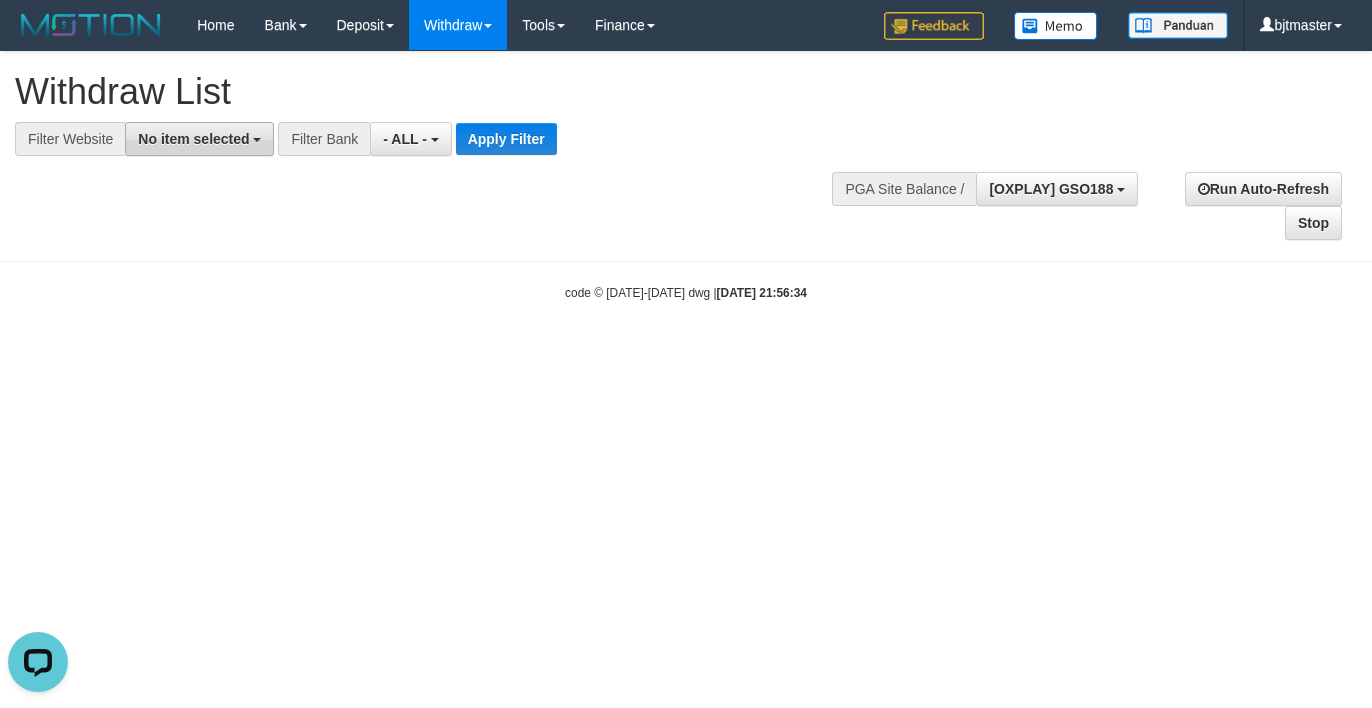 click on "No item selected" at bounding box center [199, 139] 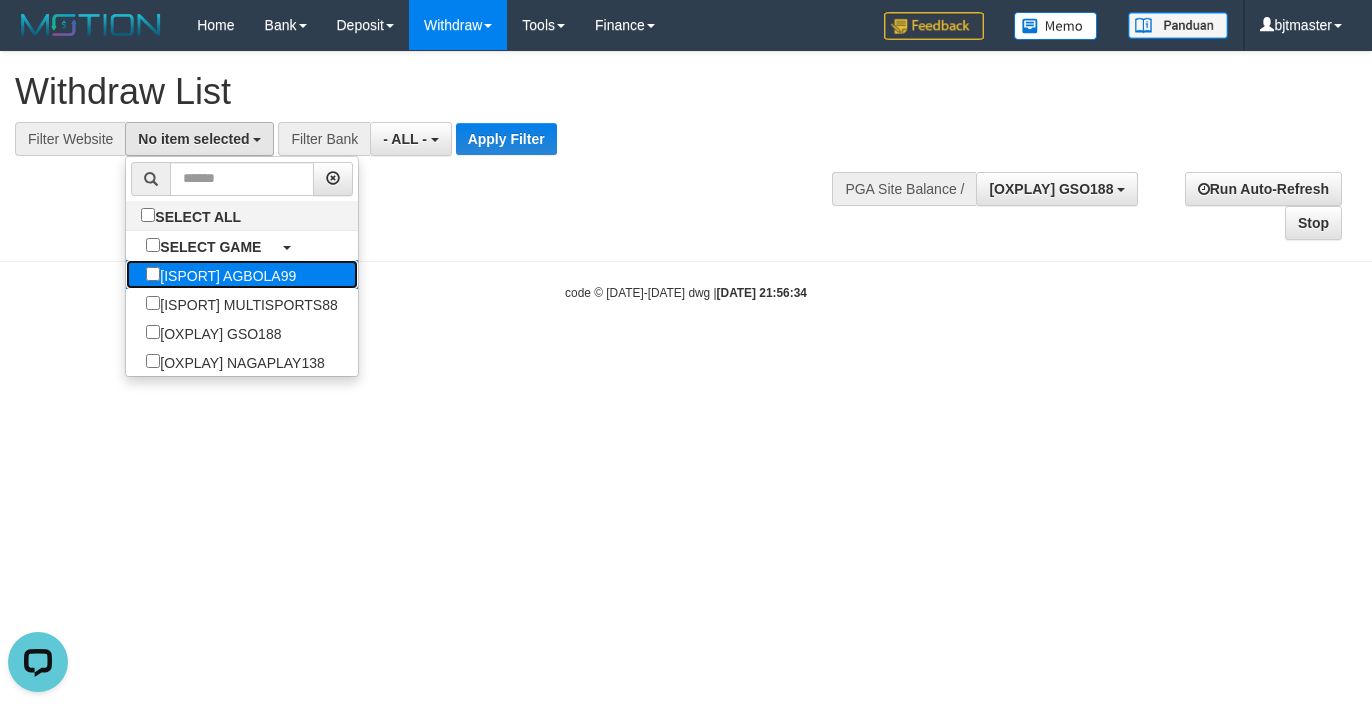 click on "[ISPORT] AGBOLA99" at bounding box center (221, 274) 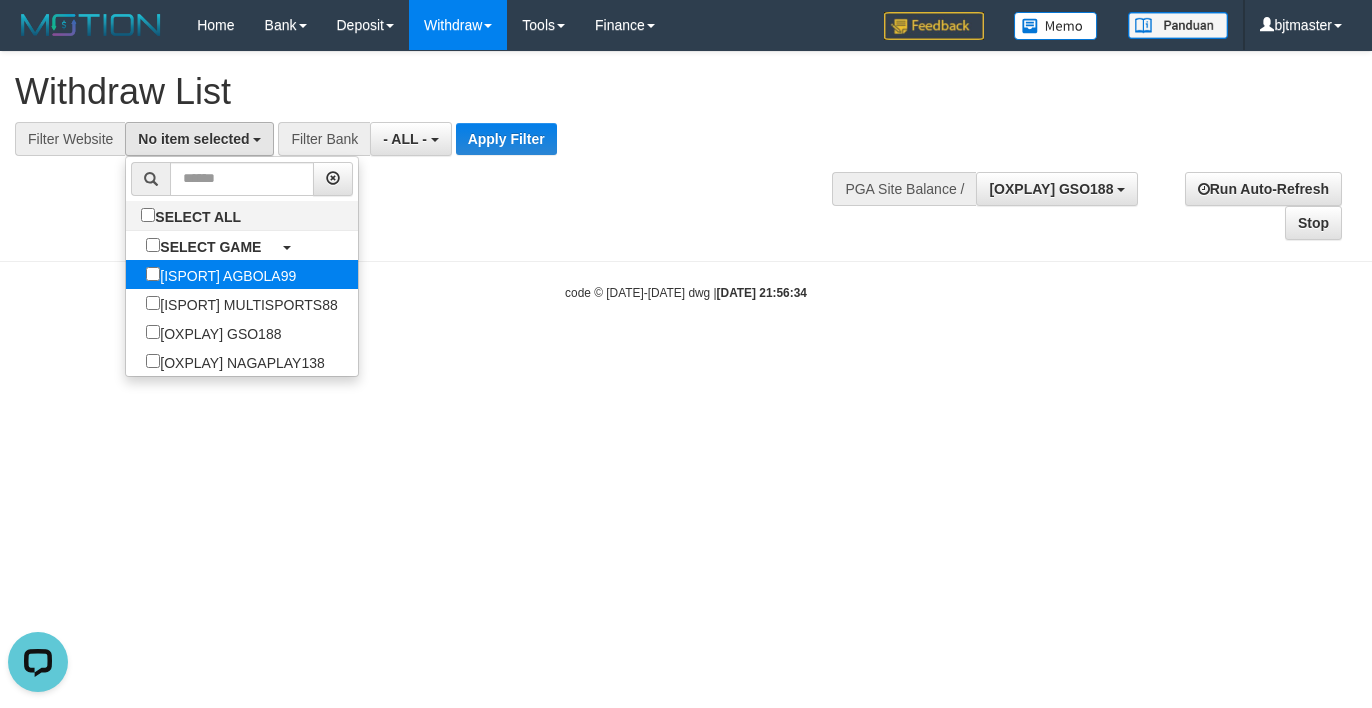 select on "****" 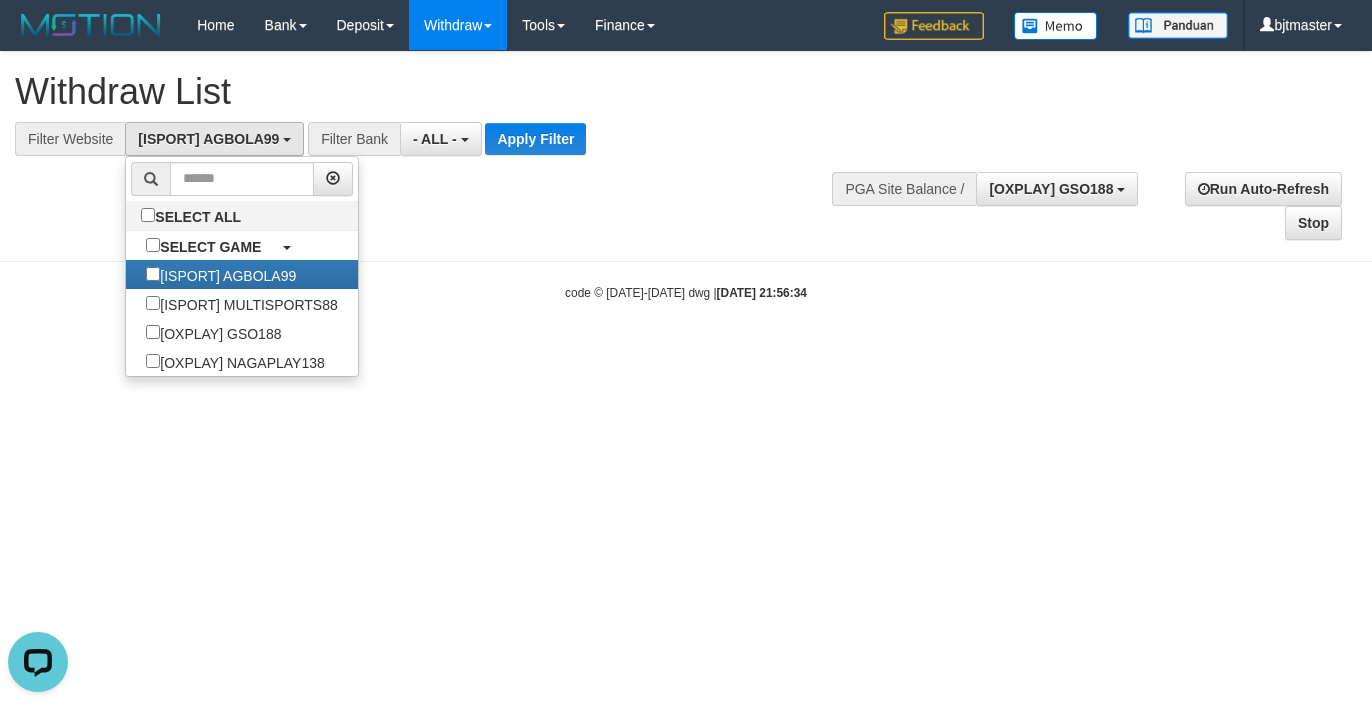 scroll, scrollTop: 17, scrollLeft: 0, axis: vertical 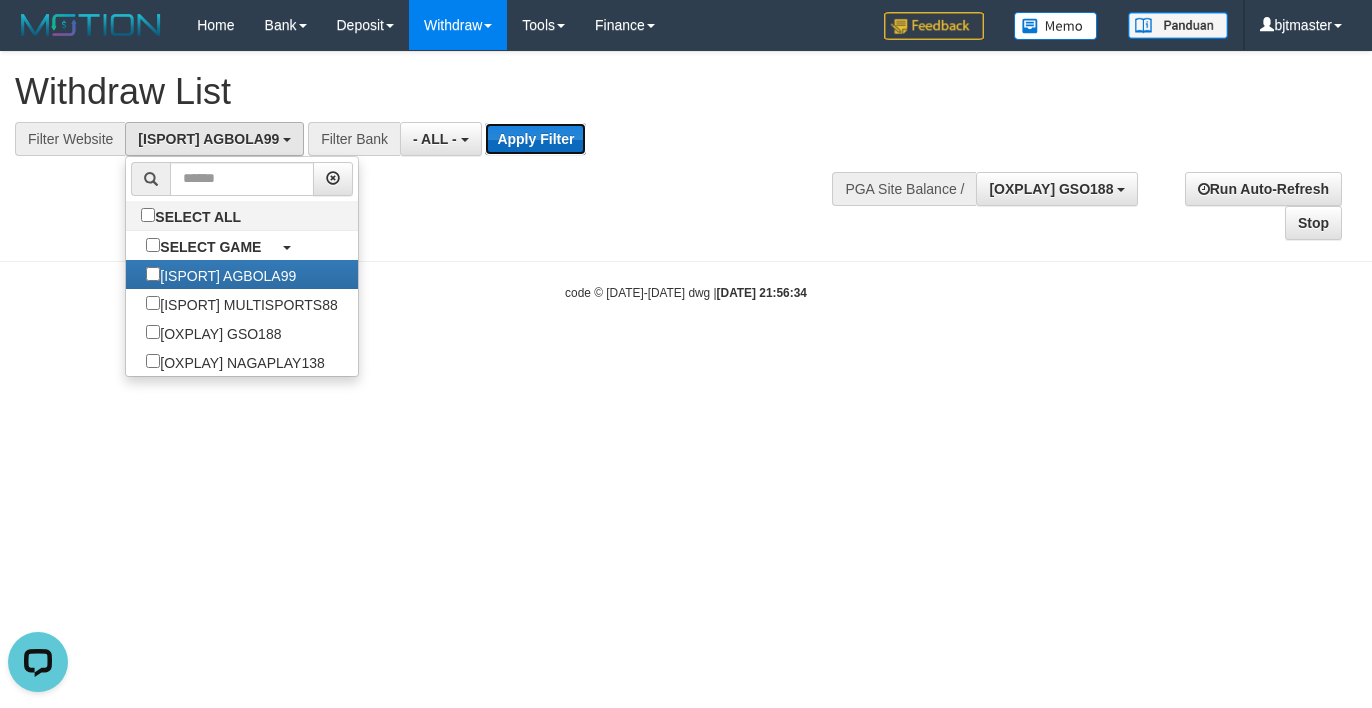 click on "Apply Filter" at bounding box center (535, 139) 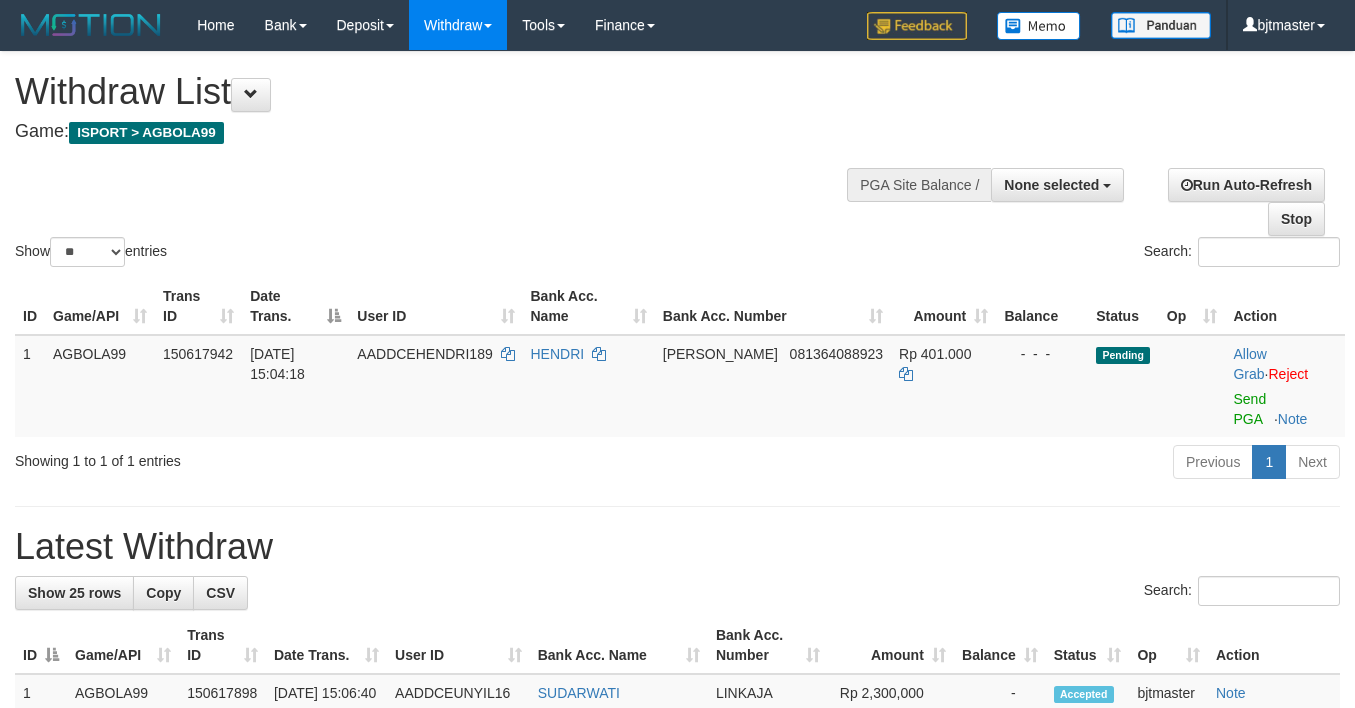 select 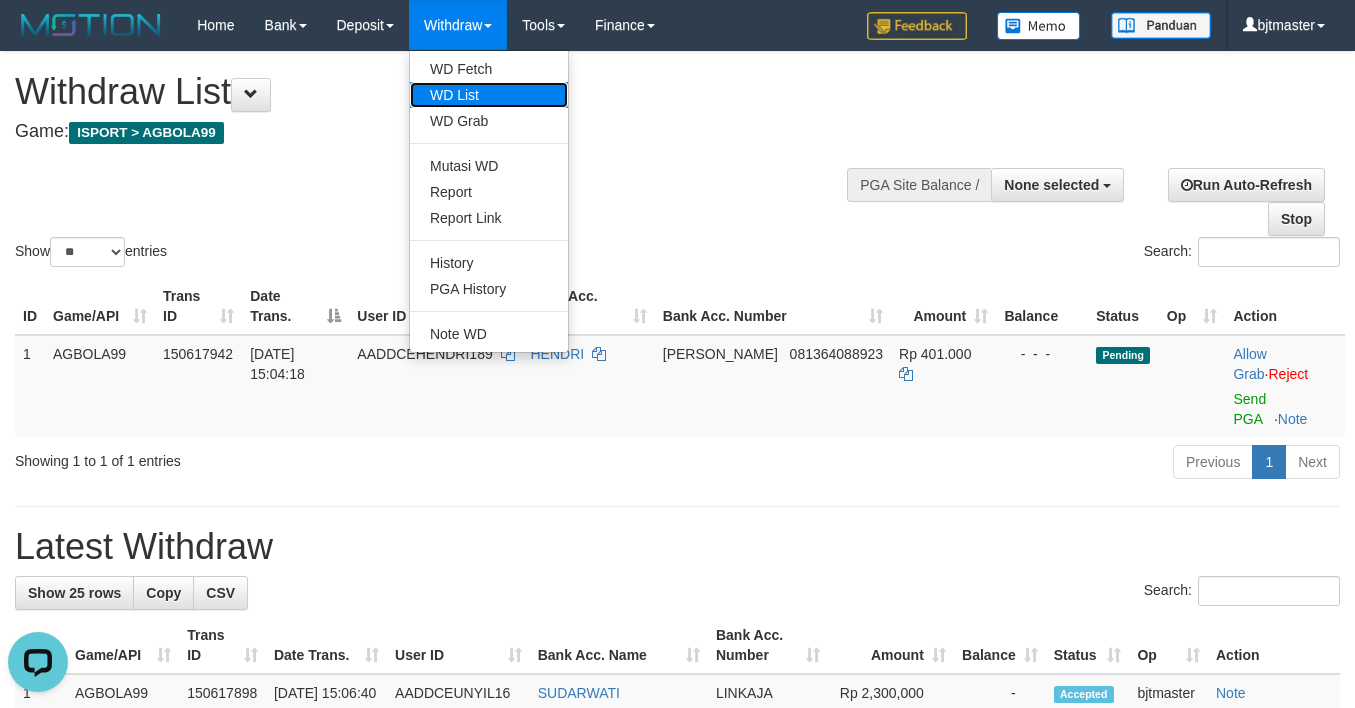 click on "WD List" at bounding box center (489, 95) 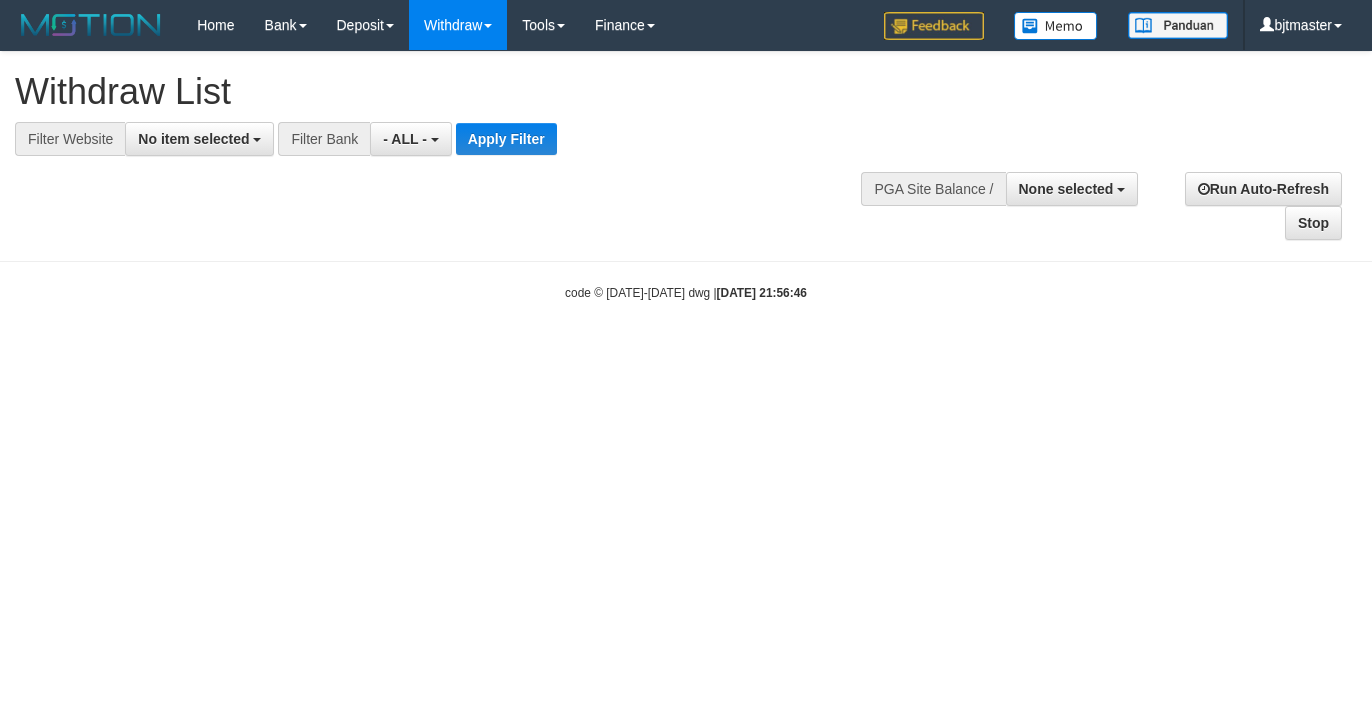 select 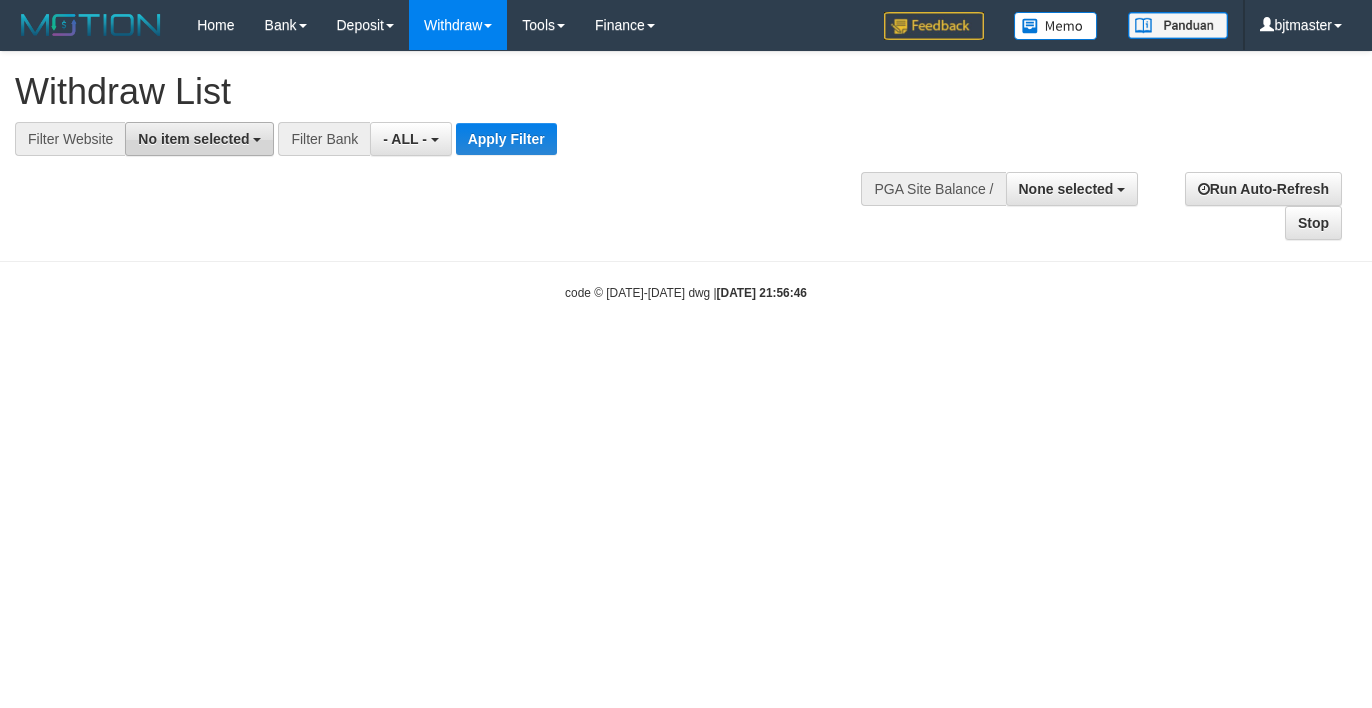 click on "No item selected" at bounding box center [199, 139] 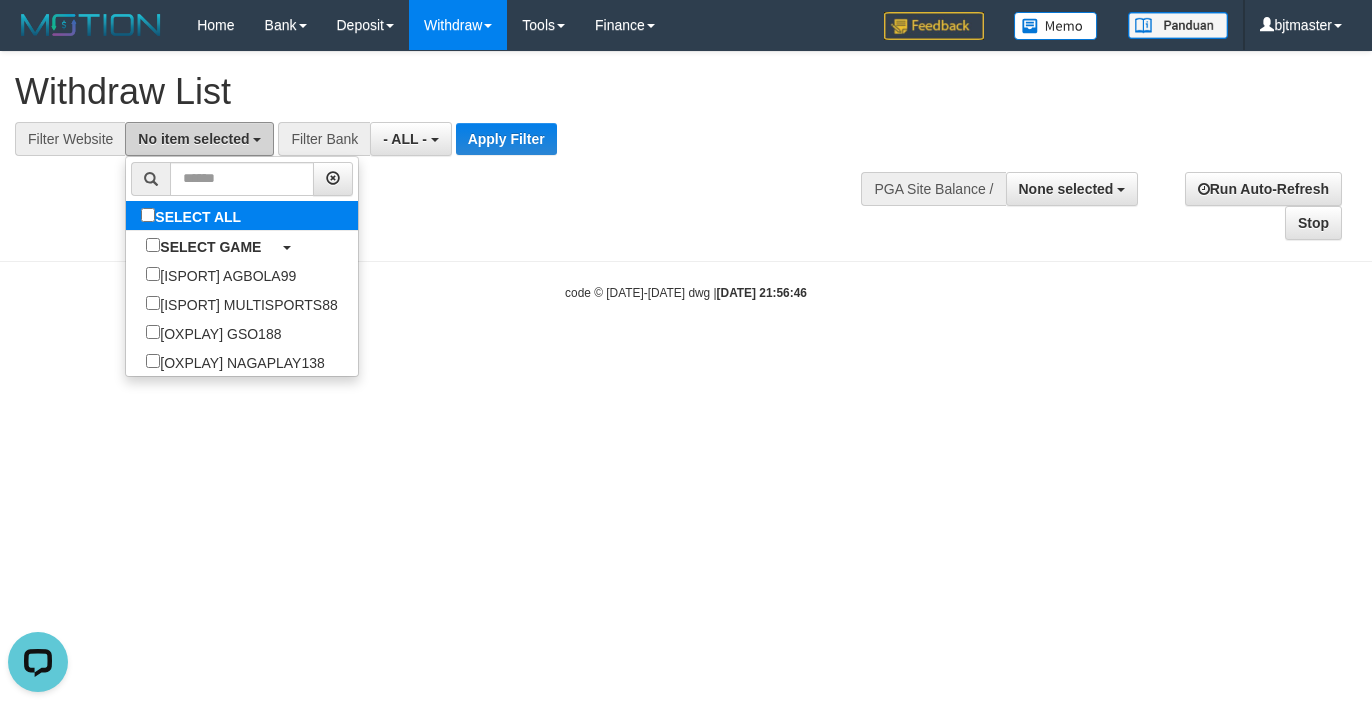 scroll, scrollTop: 0, scrollLeft: 0, axis: both 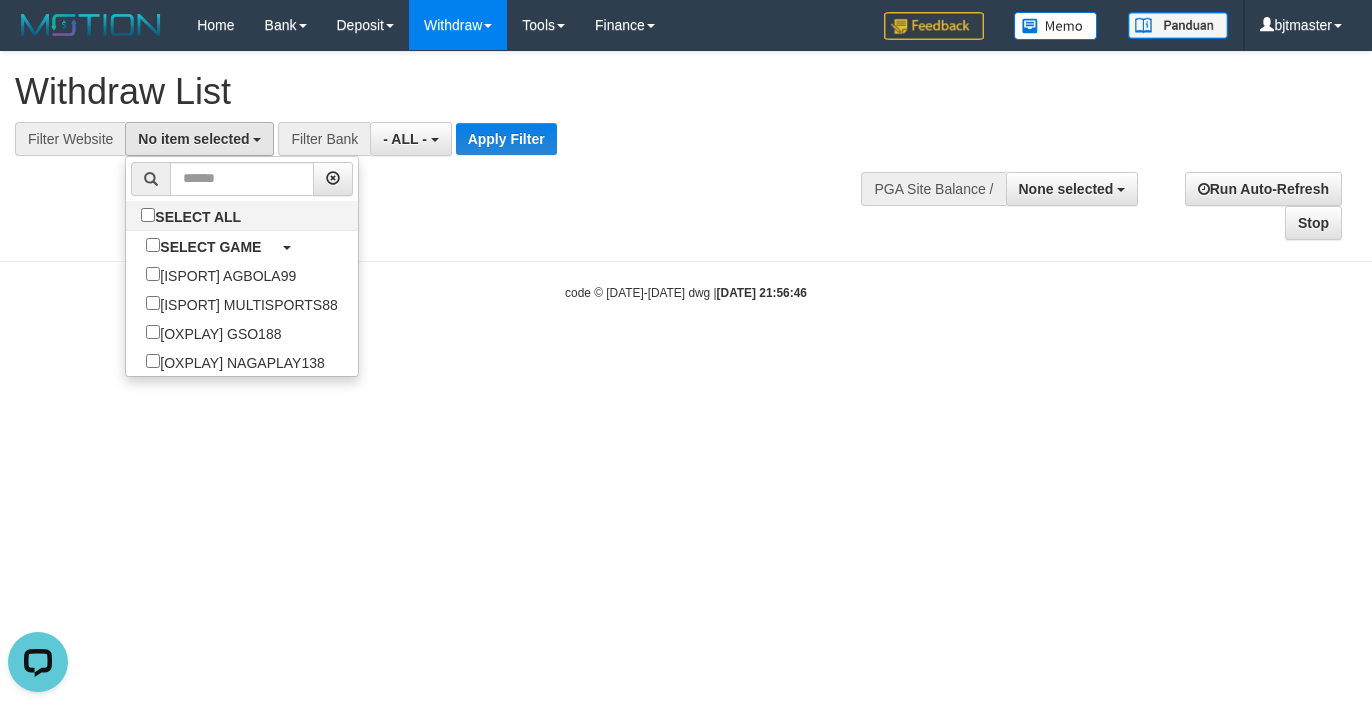 click on "**********" at bounding box center [686, 146] 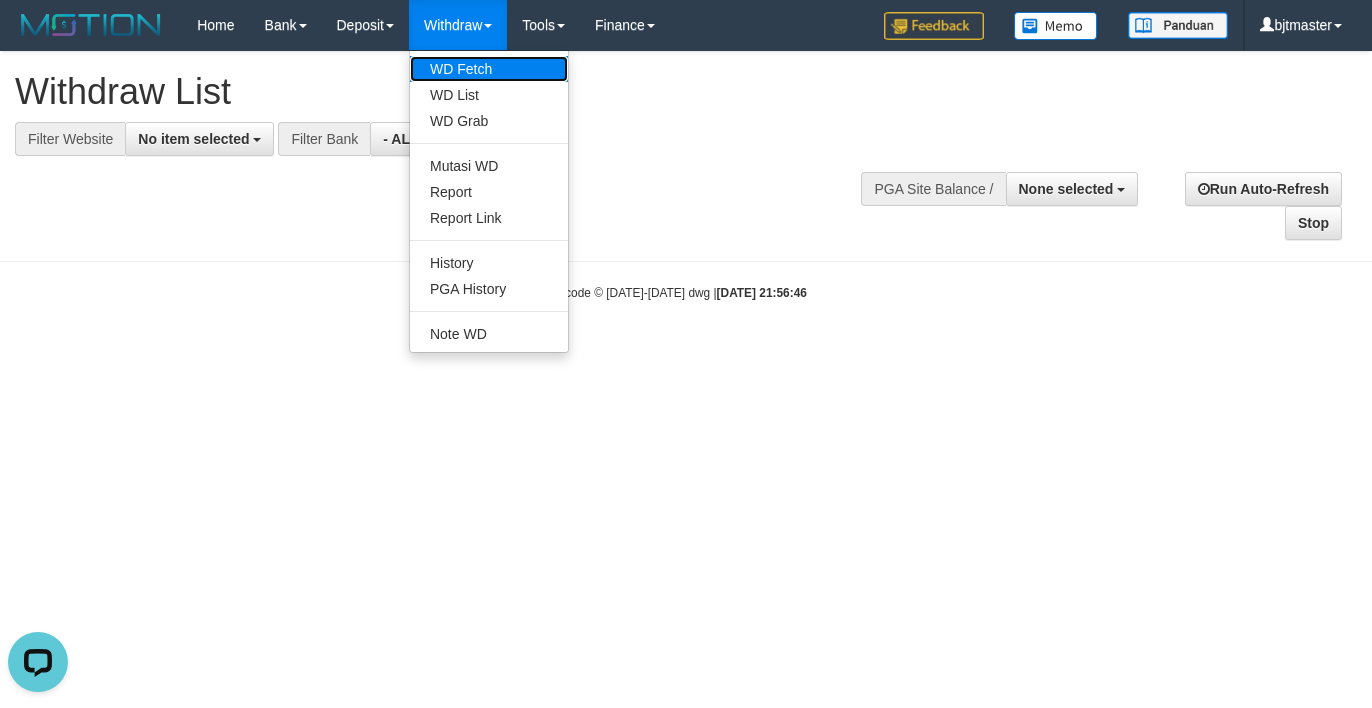click on "WD Fetch" at bounding box center (489, 69) 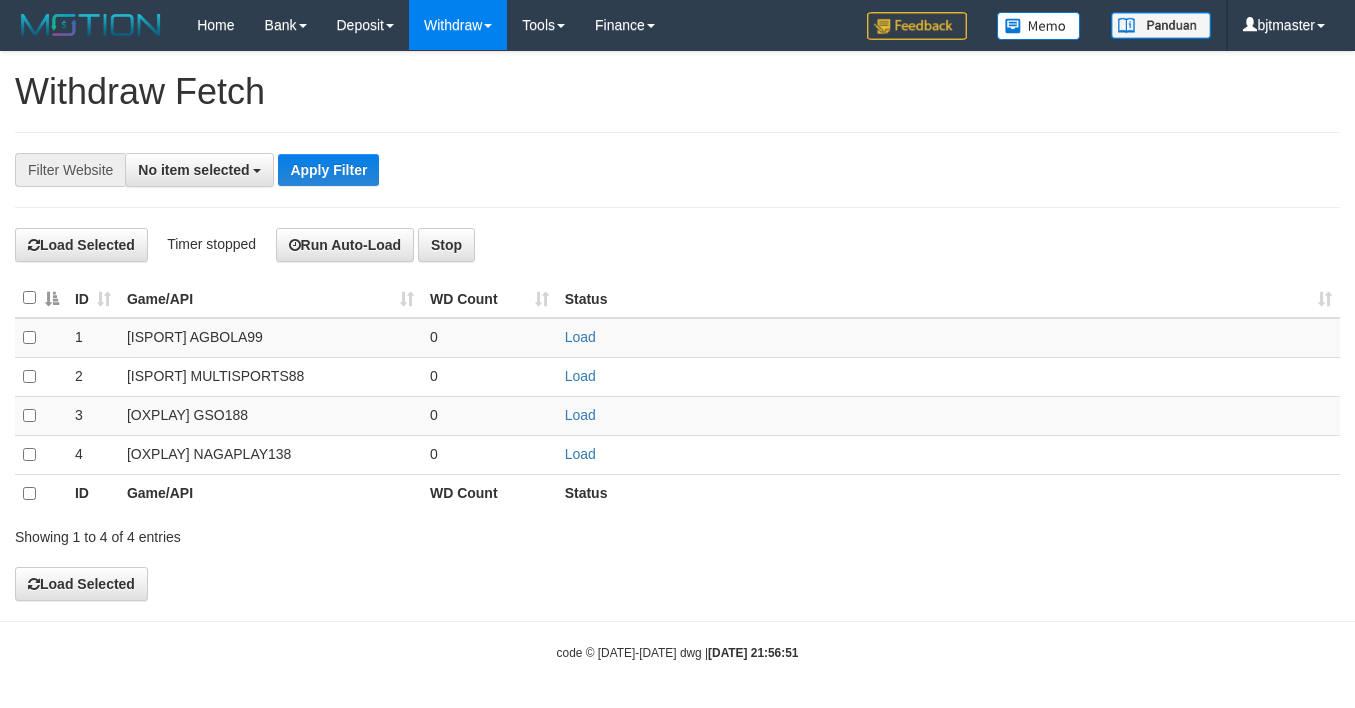 select 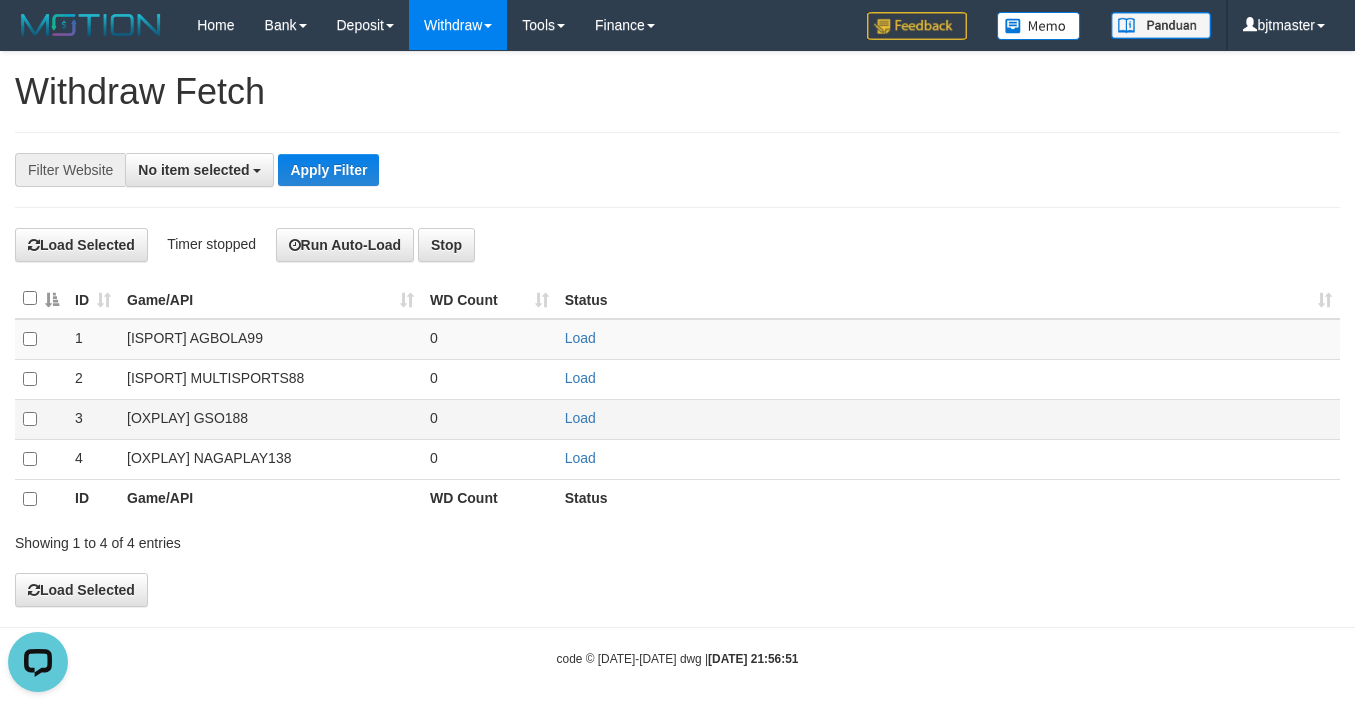 scroll, scrollTop: 0, scrollLeft: 0, axis: both 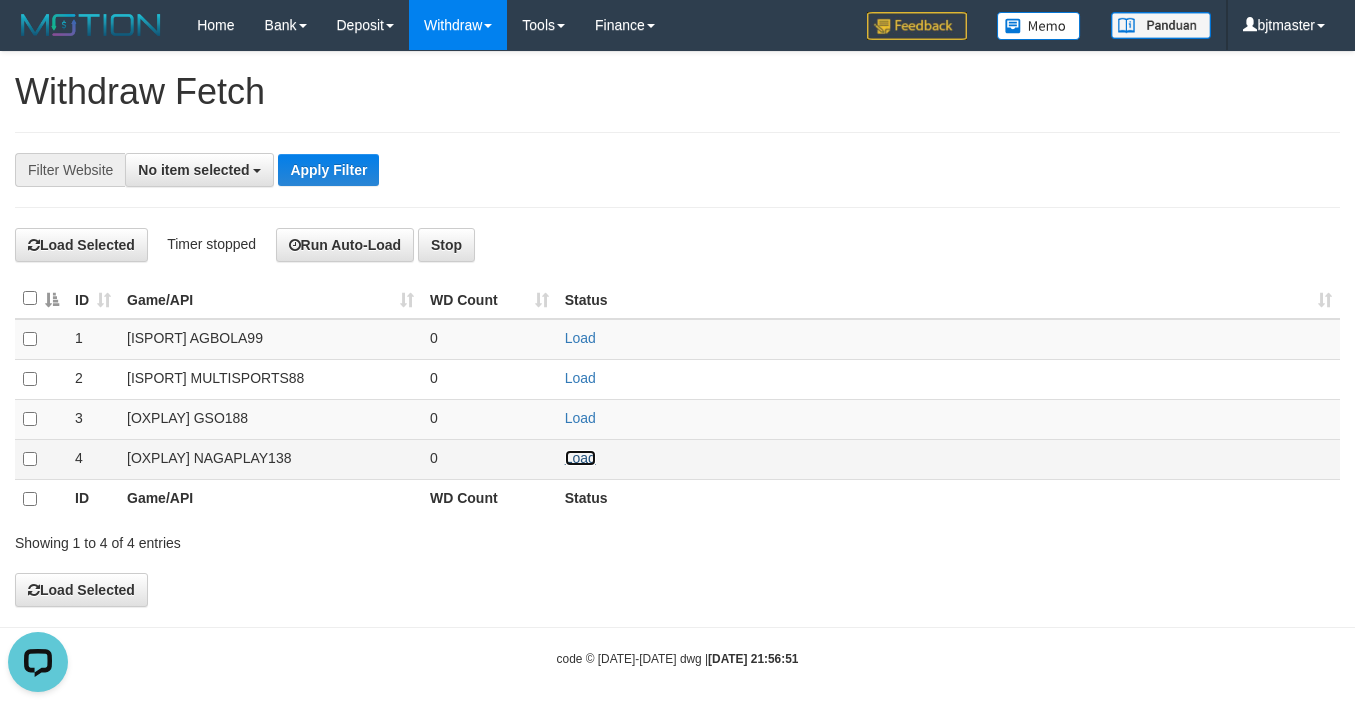 click on "Load" at bounding box center [580, 458] 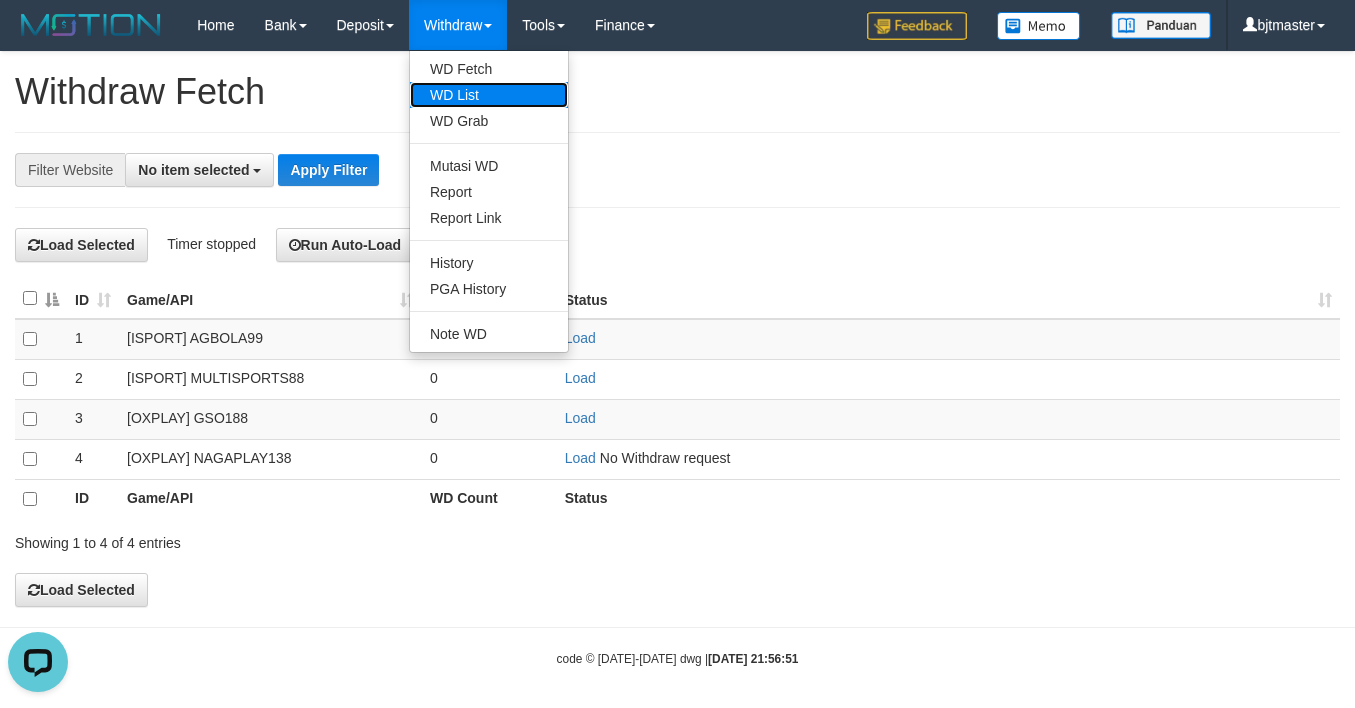 click on "WD List" at bounding box center [489, 95] 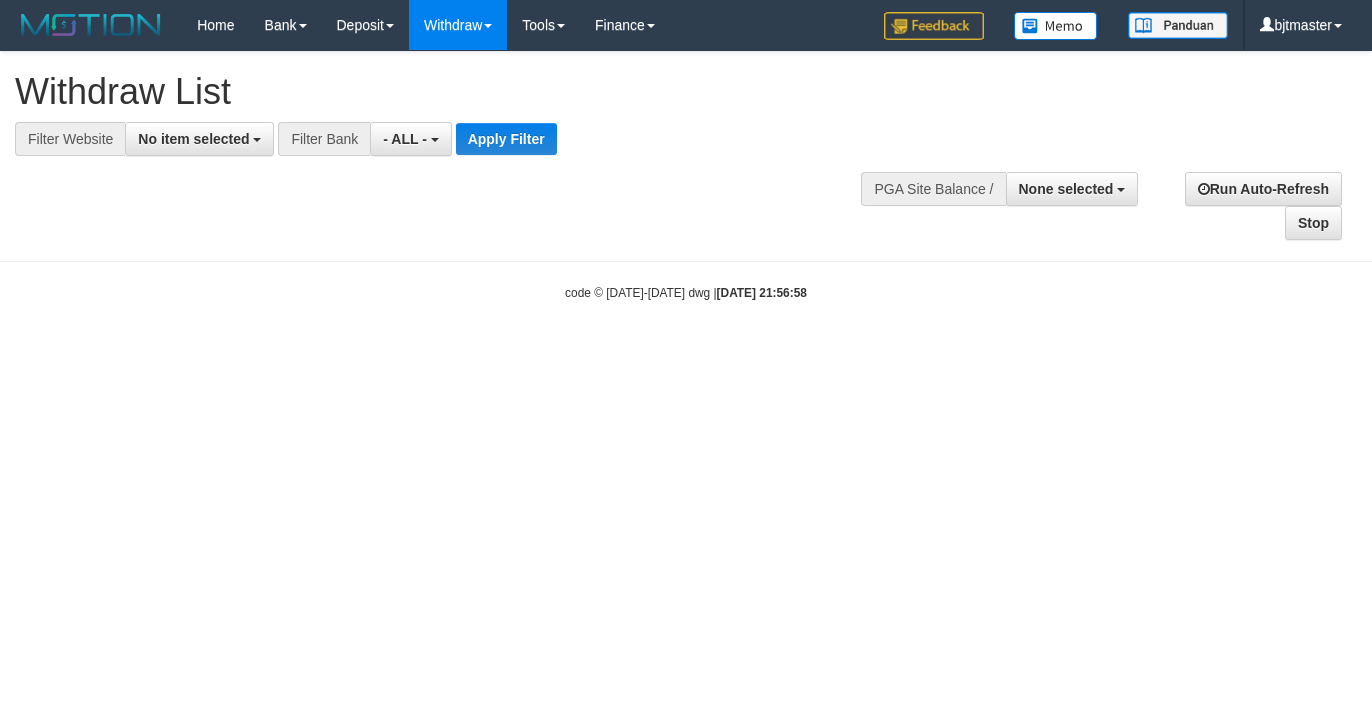 select 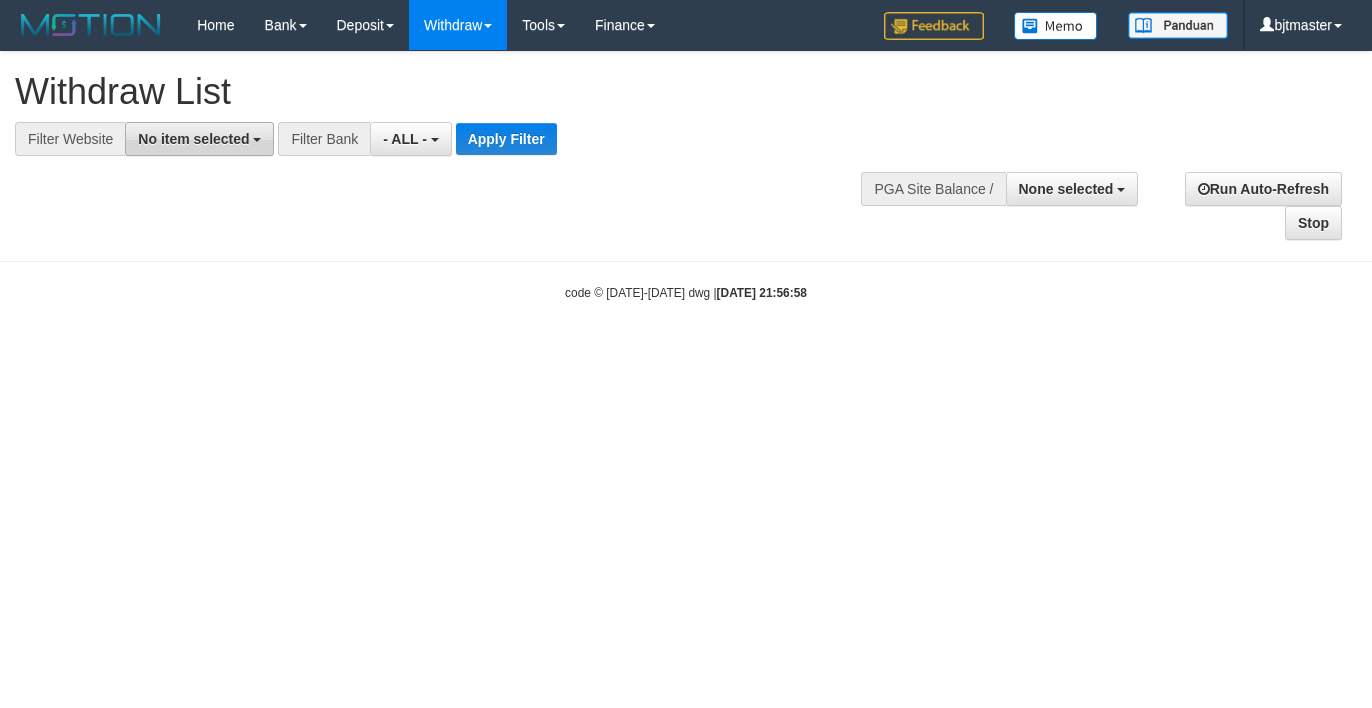 scroll, scrollTop: 0, scrollLeft: 0, axis: both 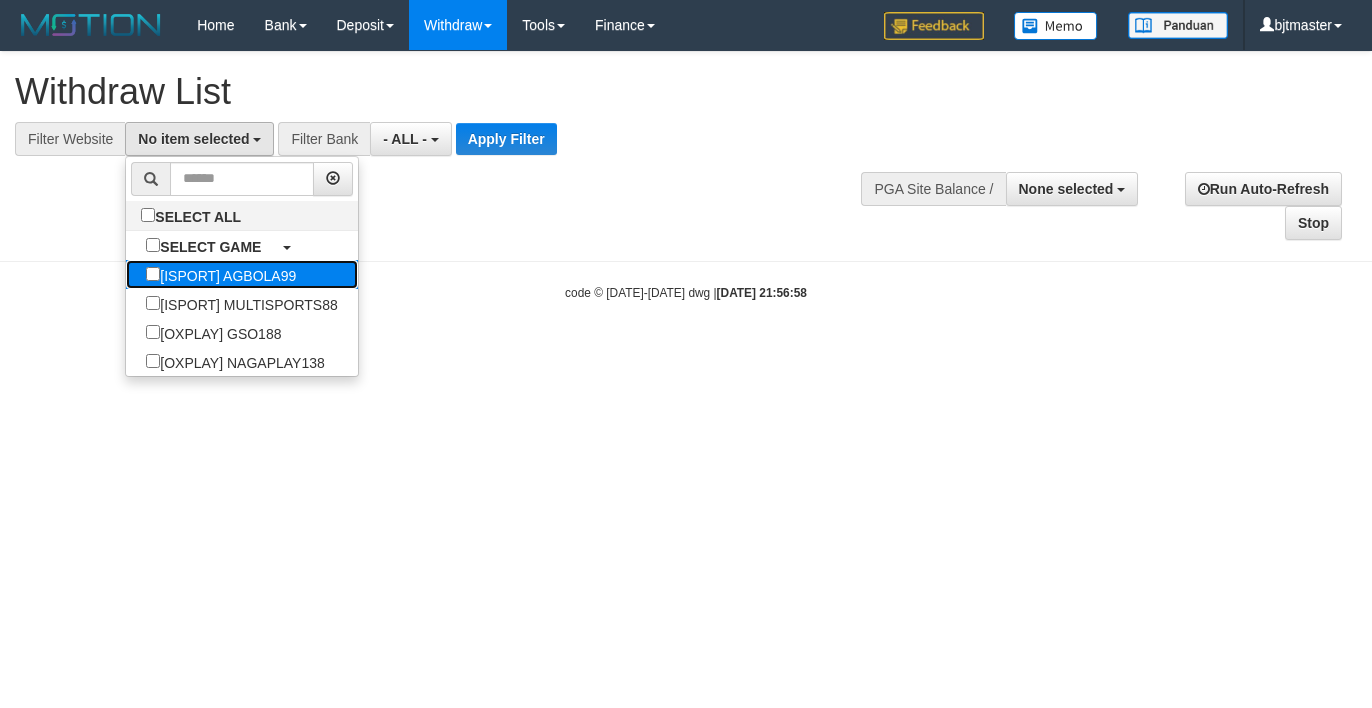click on "[ISPORT] AGBOLA99" at bounding box center [221, 274] 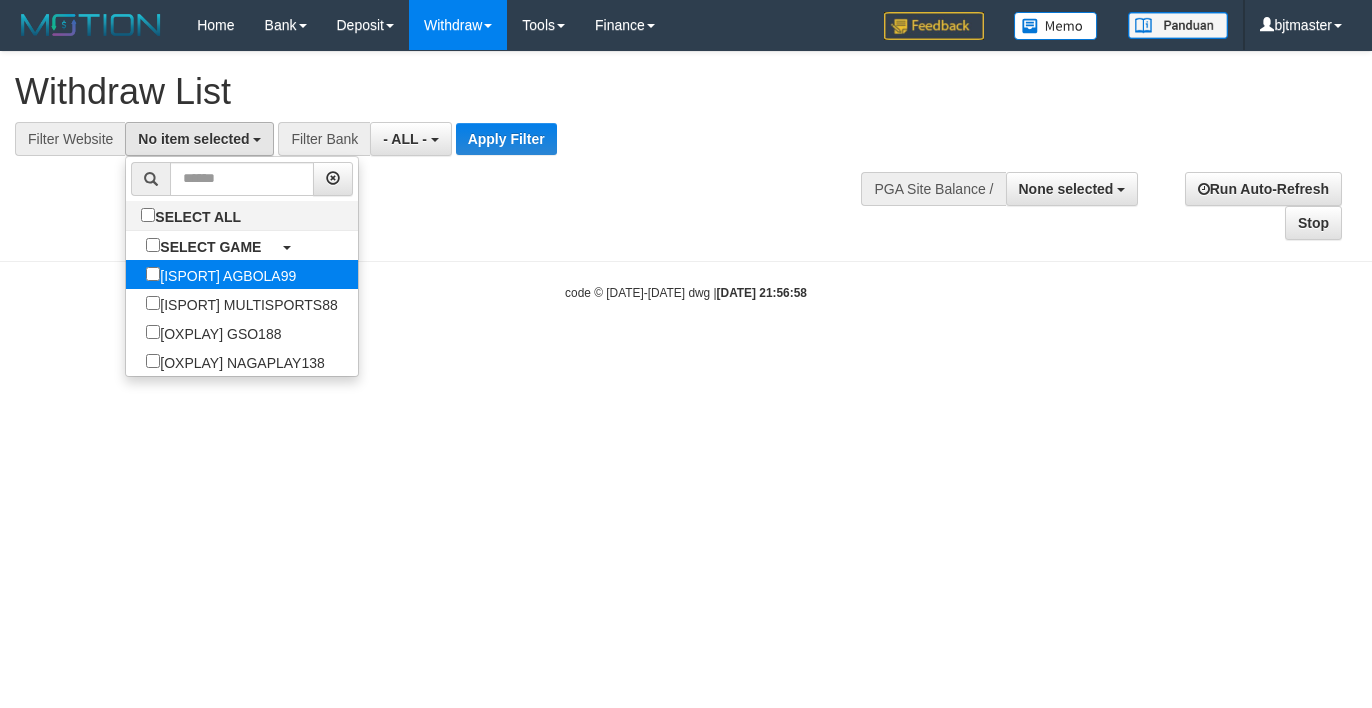 select on "****" 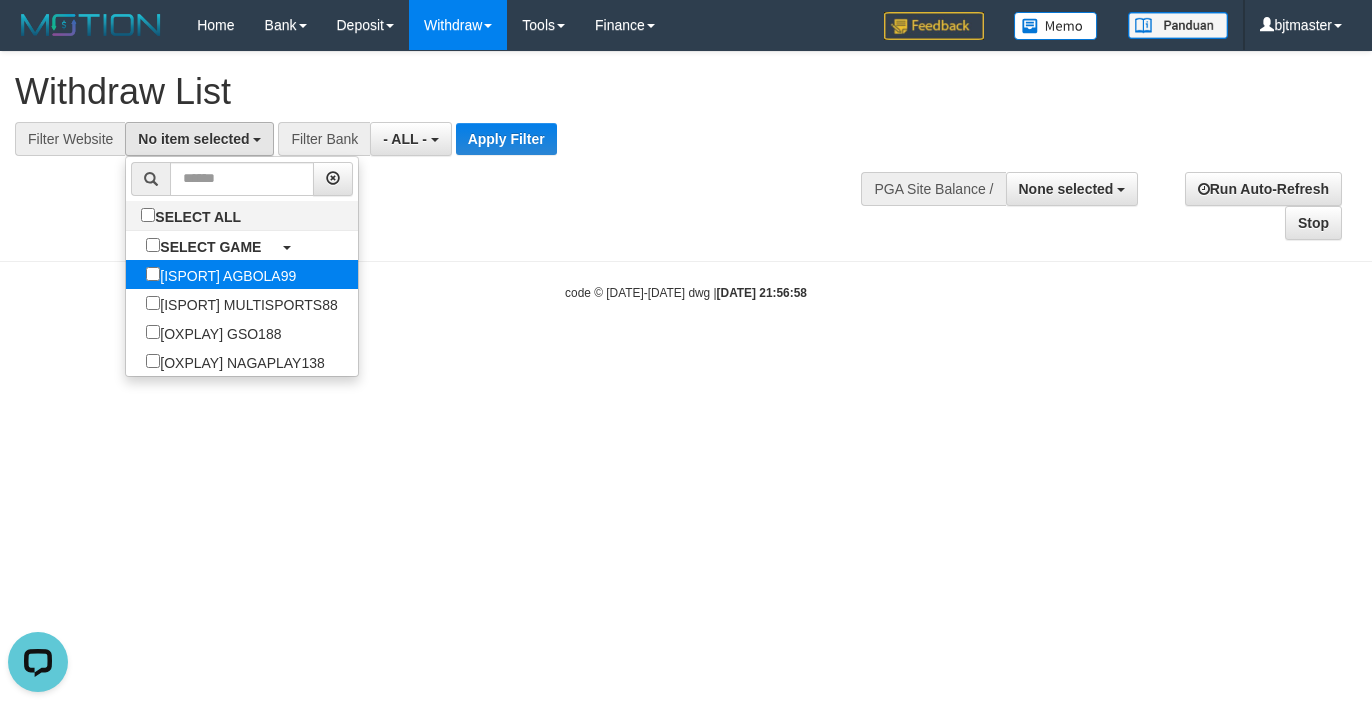 scroll, scrollTop: 17, scrollLeft: 0, axis: vertical 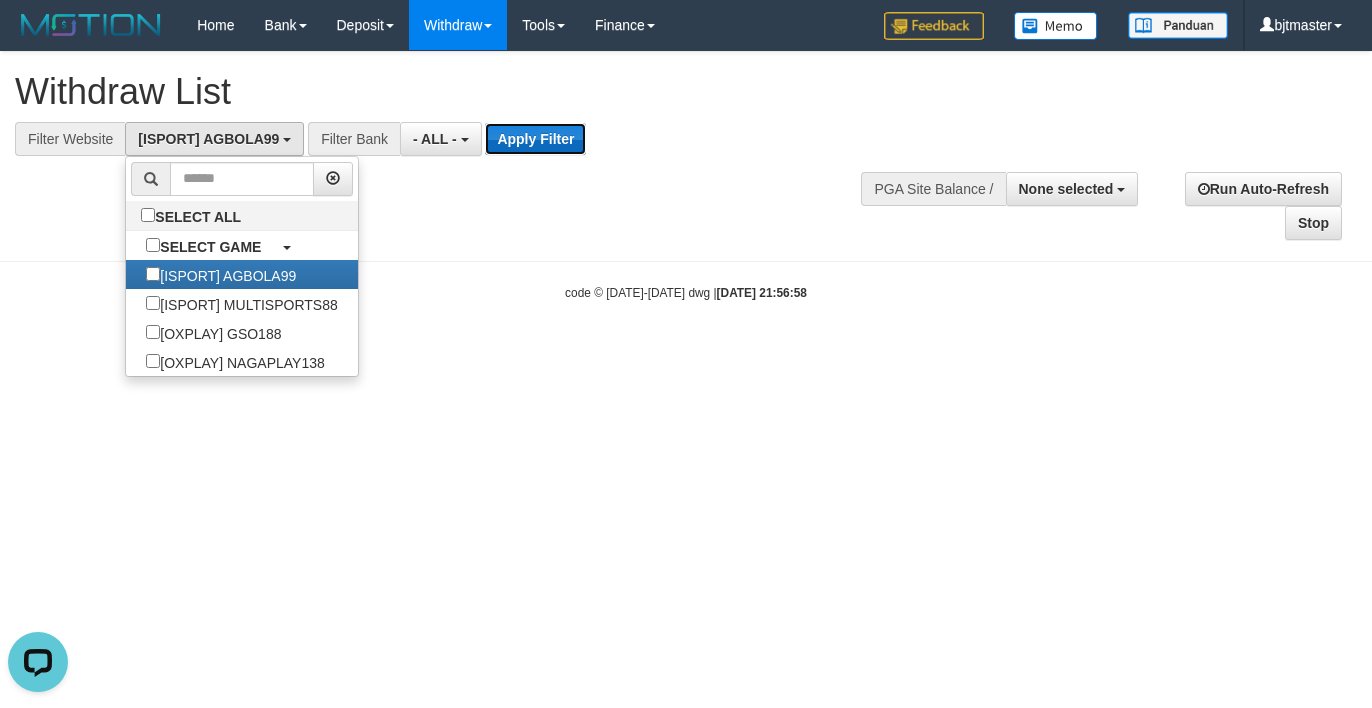 click on "Apply Filter" at bounding box center (535, 139) 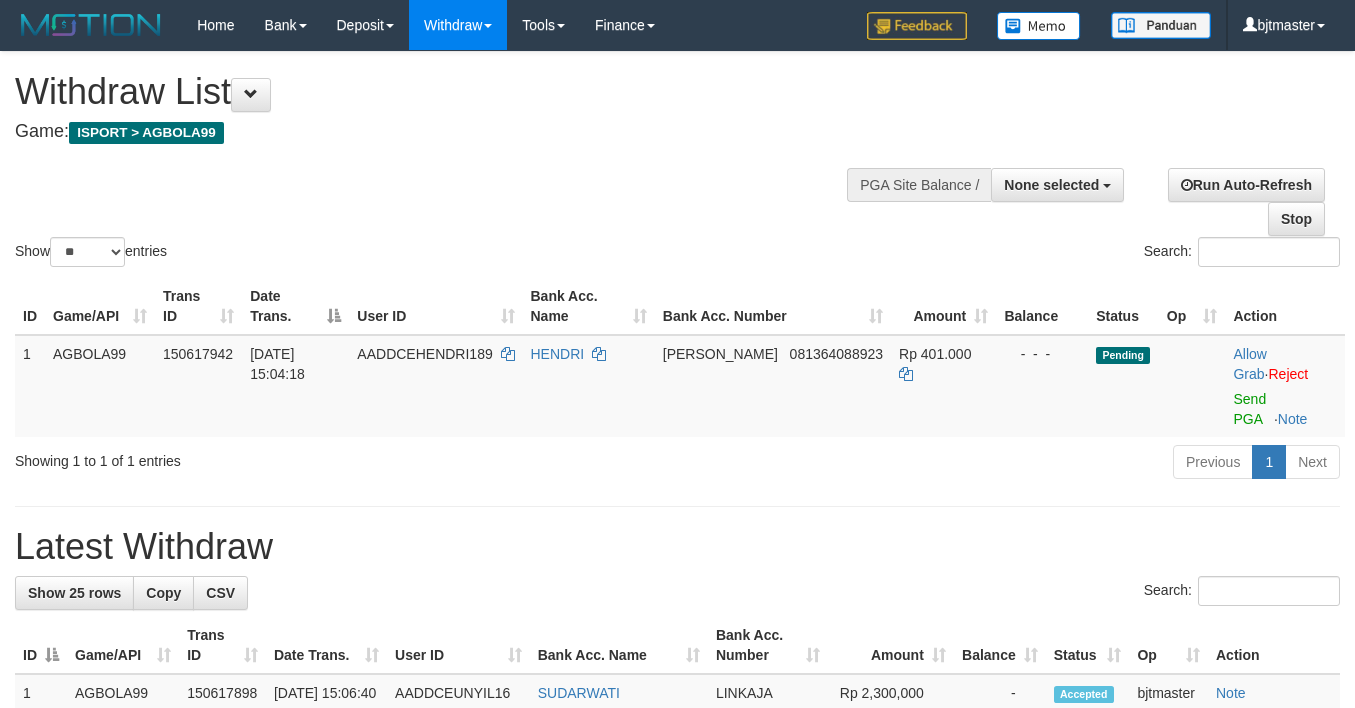 select 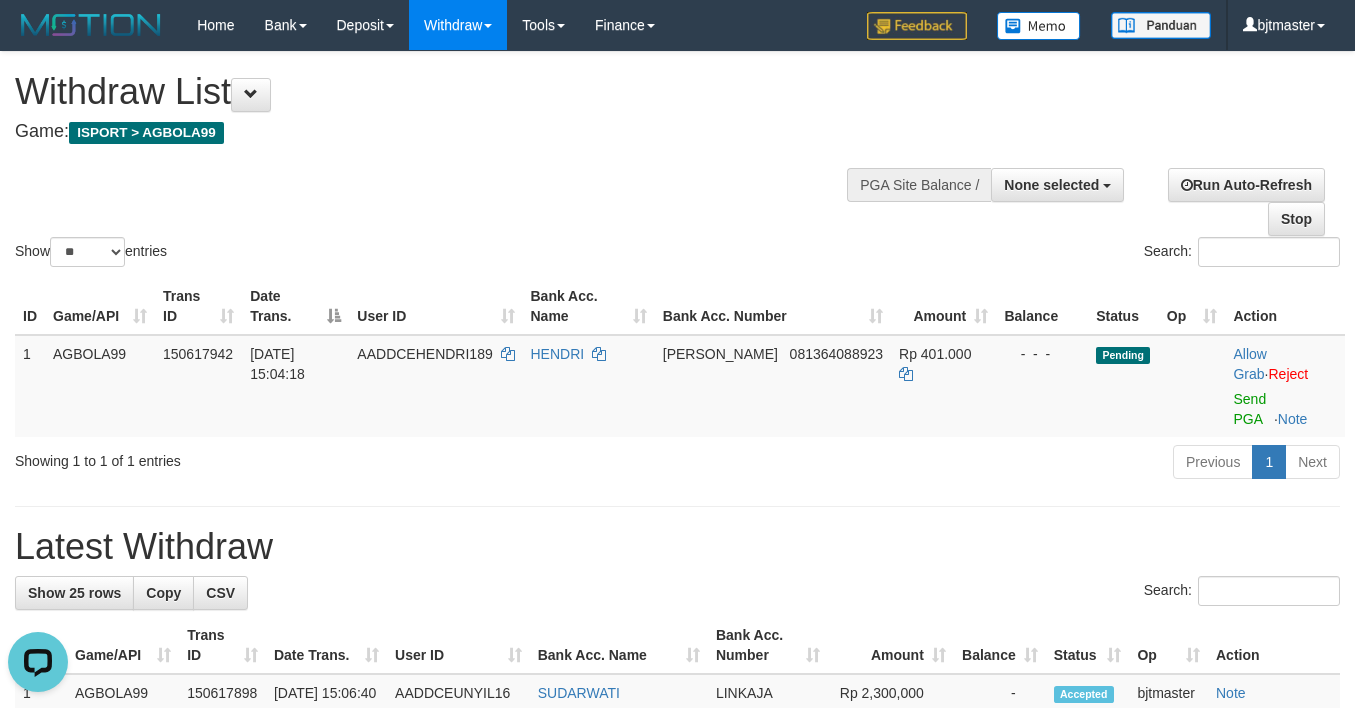 scroll, scrollTop: 0, scrollLeft: 0, axis: both 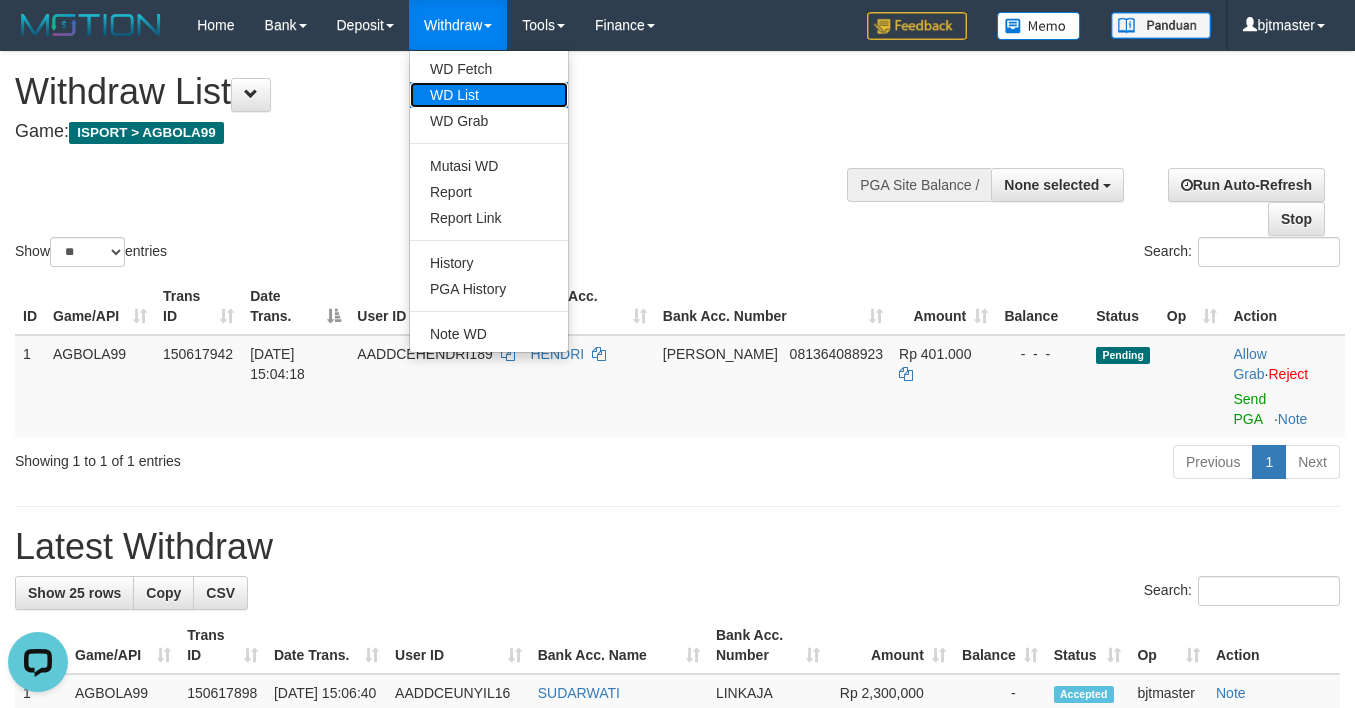 click on "WD List" at bounding box center [489, 95] 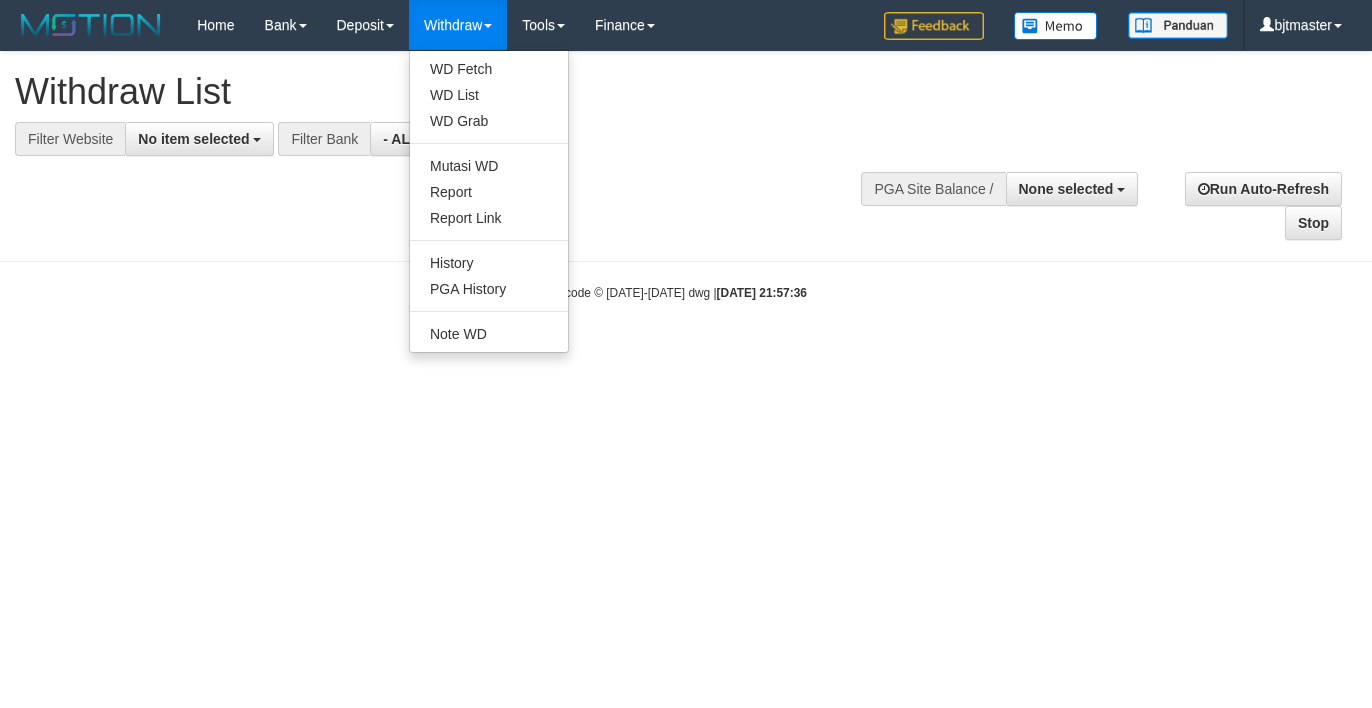 select 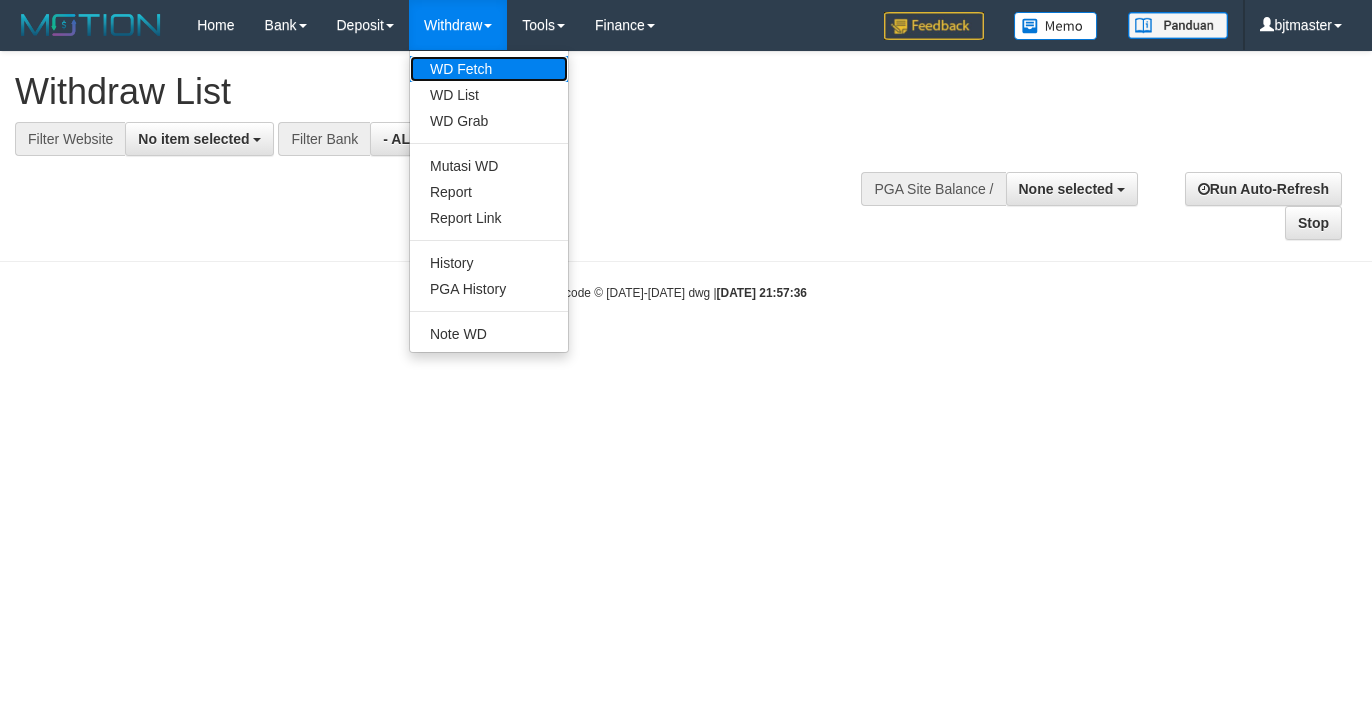 click on "WD Fetch" at bounding box center [489, 69] 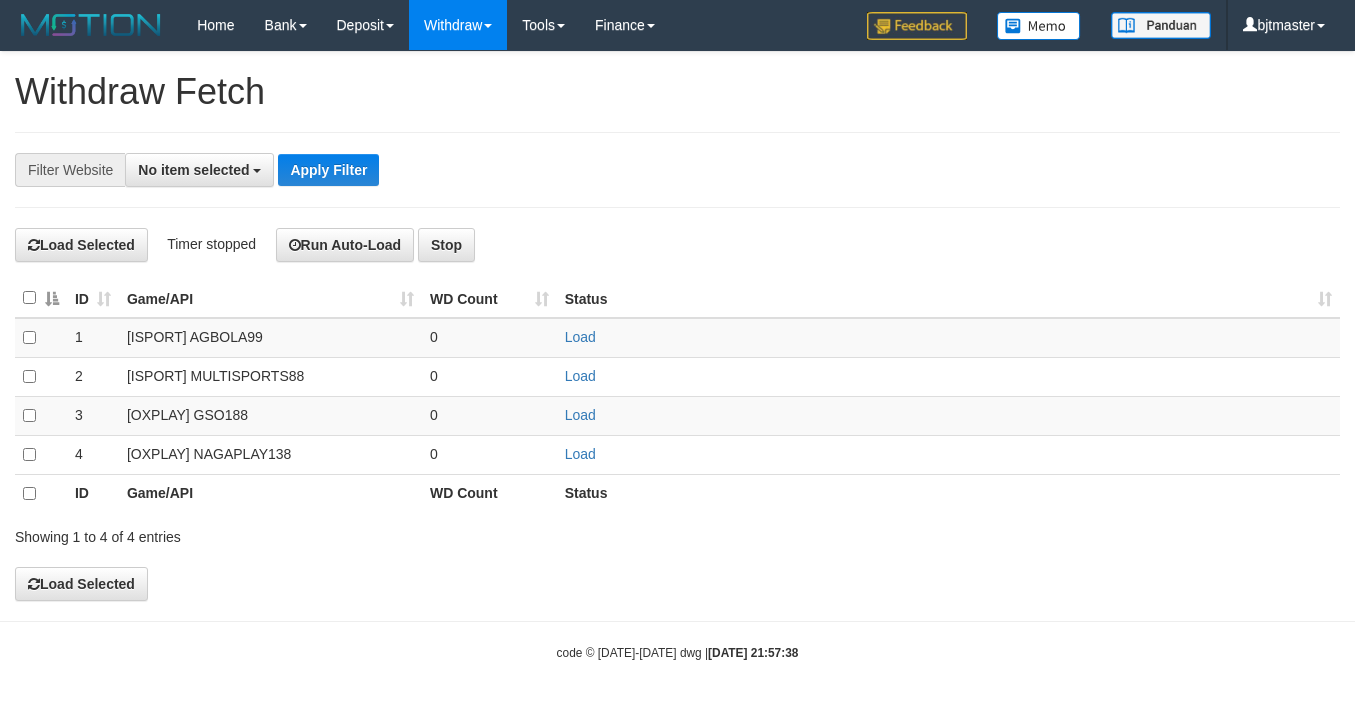 select 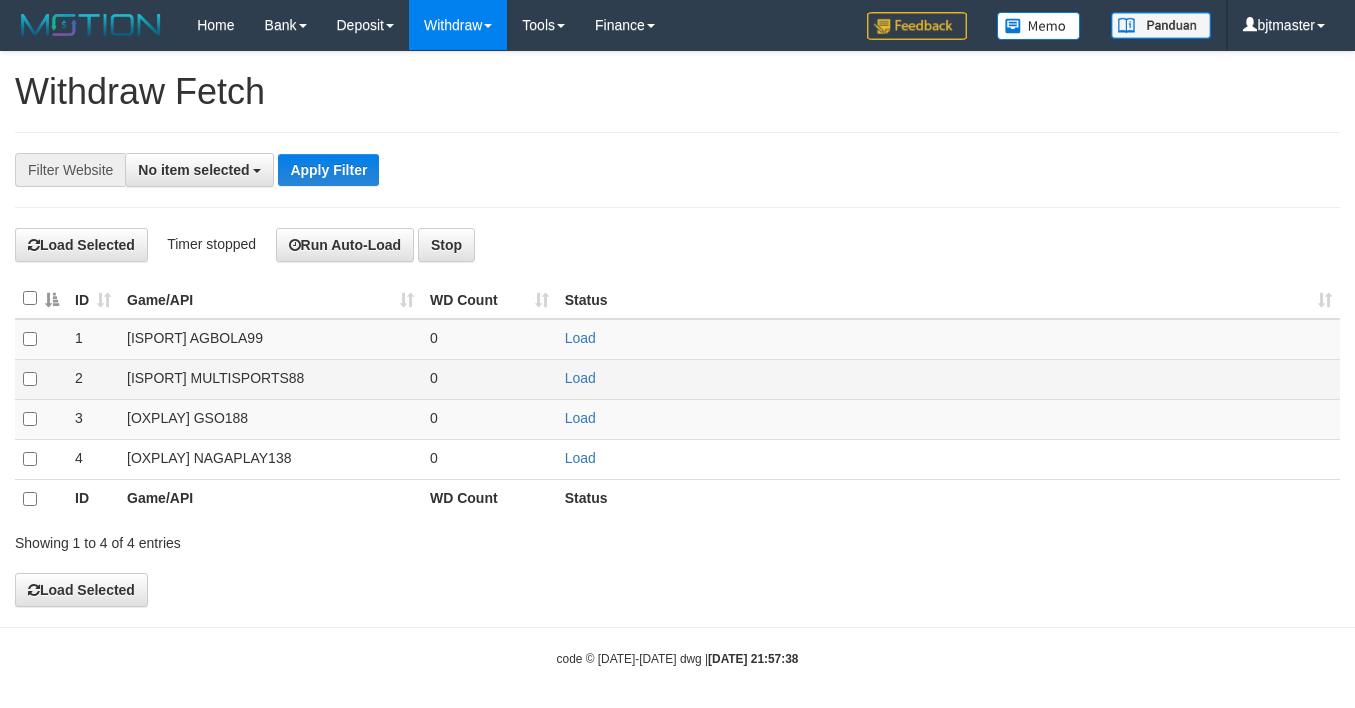 scroll, scrollTop: 0, scrollLeft: 0, axis: both 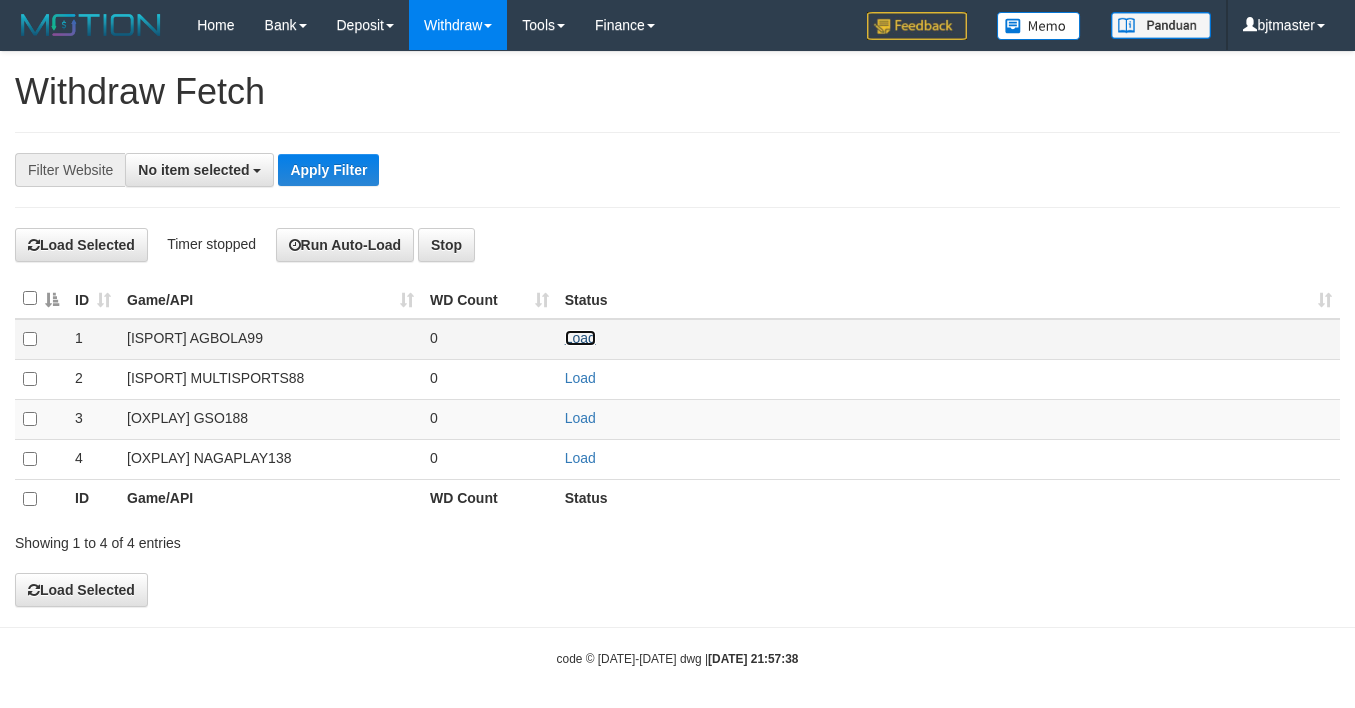 click on "Load" at bounding box center (580, 338) 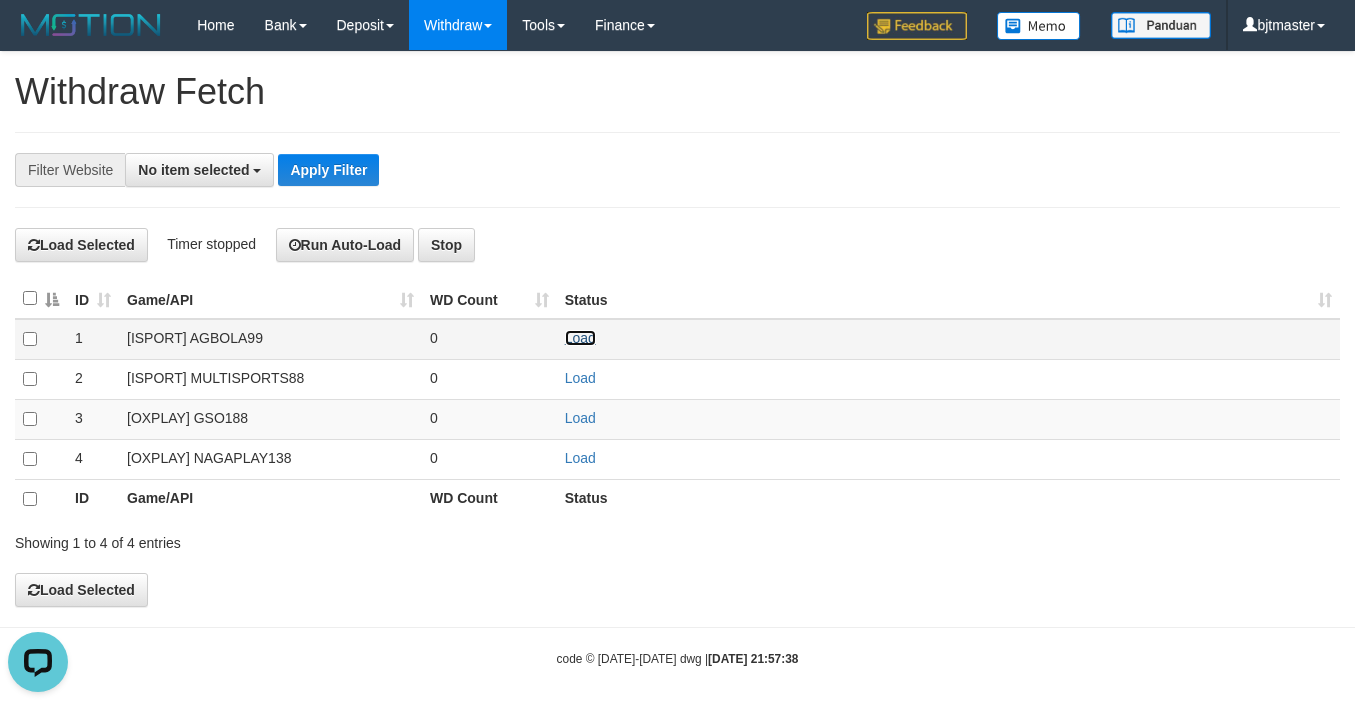 scroll, scrollTop: 0, scrollLeft: 0, axis: both 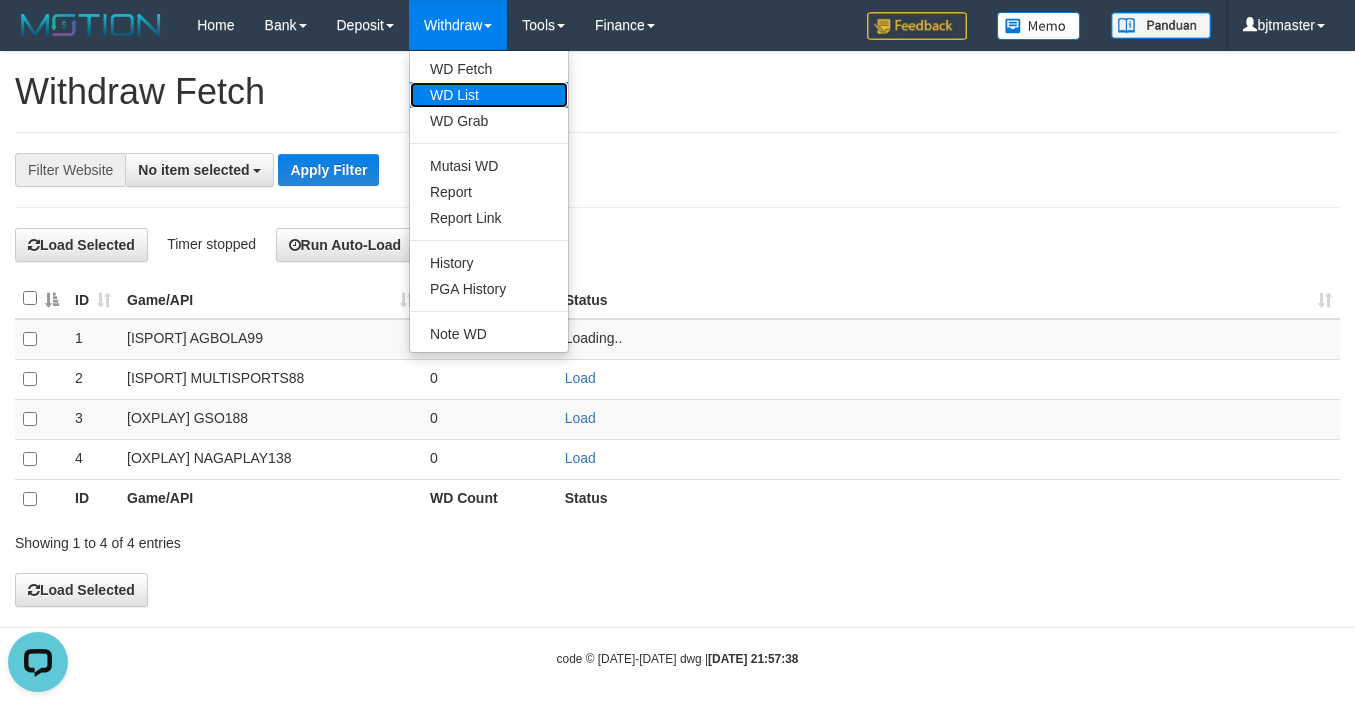 click on "WD List" at bounding box center (489, 95) 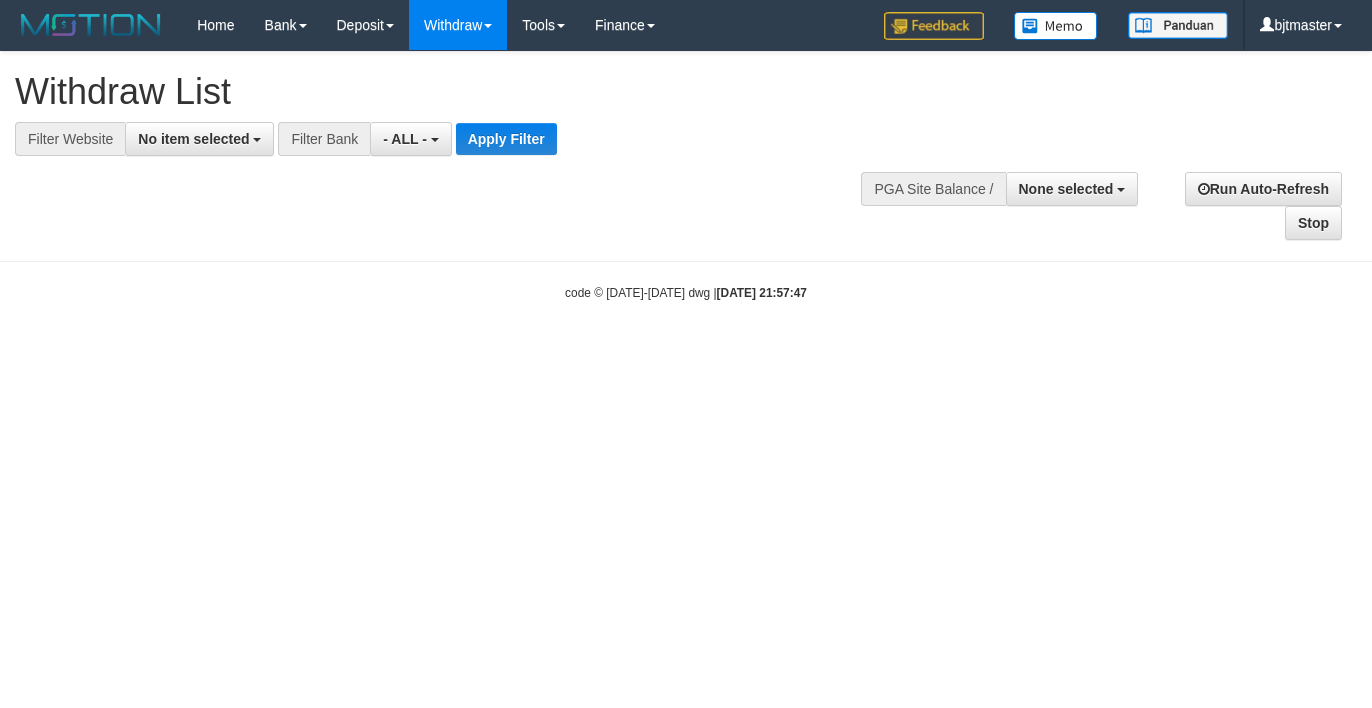 select 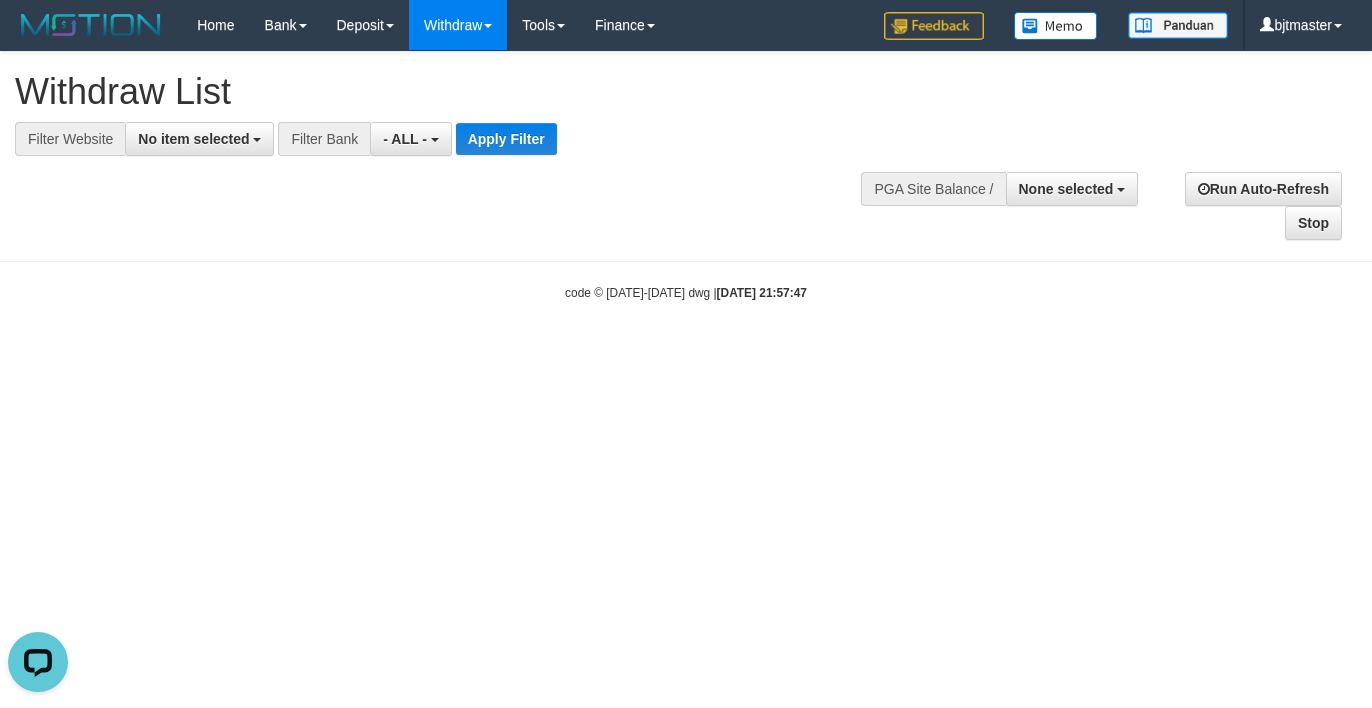 scroll, scrollTop: 0, scrollLeft: 0, axis: both 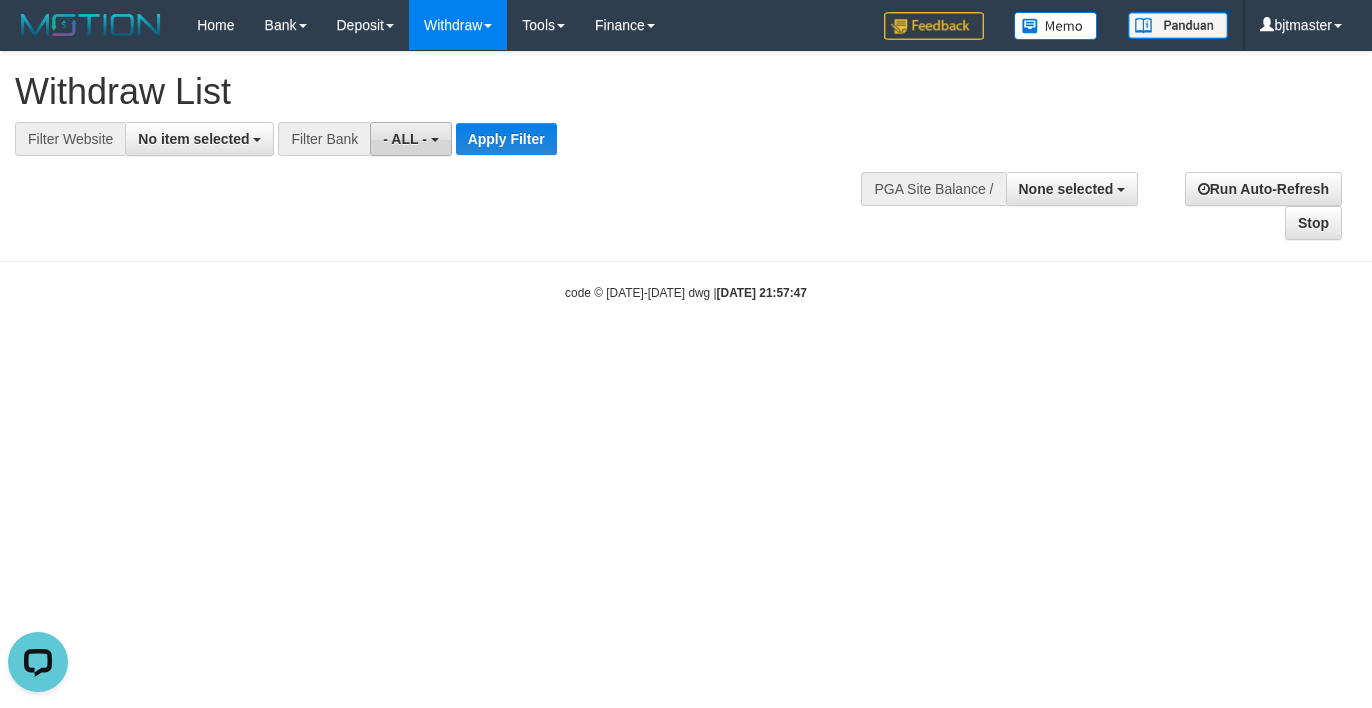 click on "- ALL -" at bounding box center (410, 139) 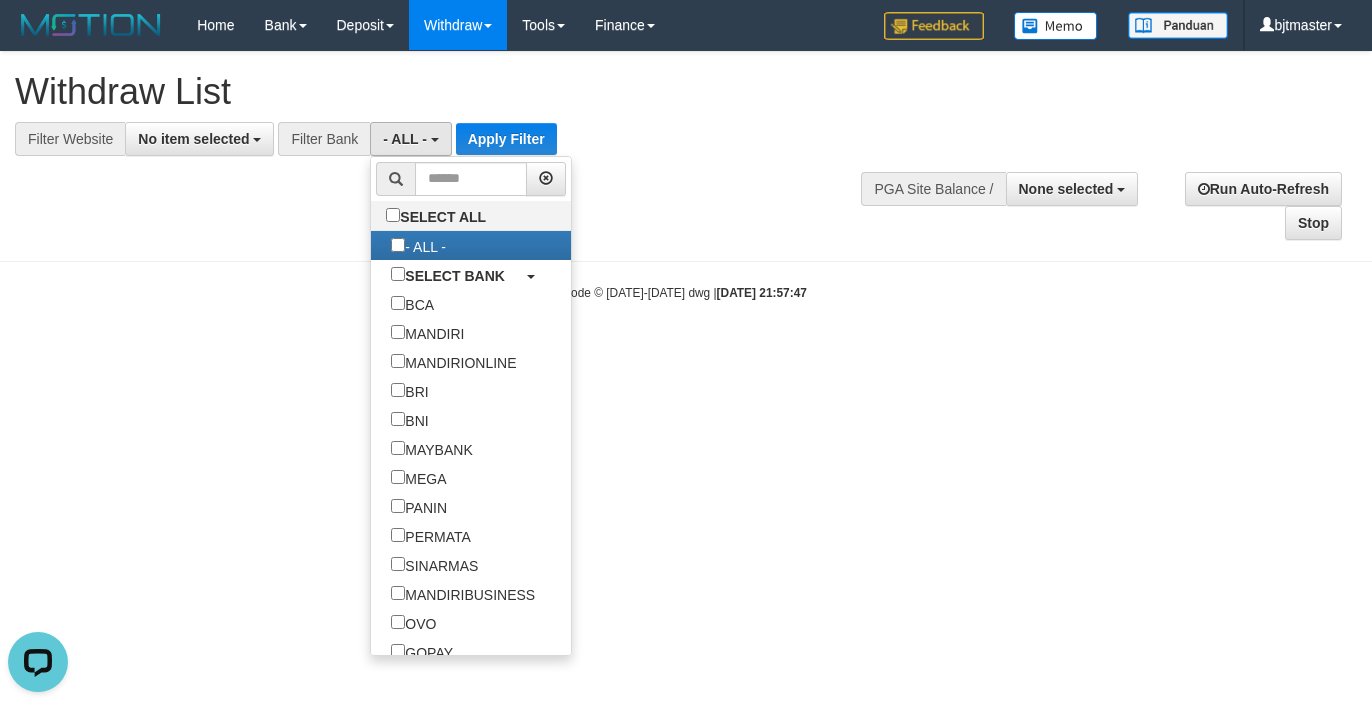 click on "**********" at bounding box center (686, 146) 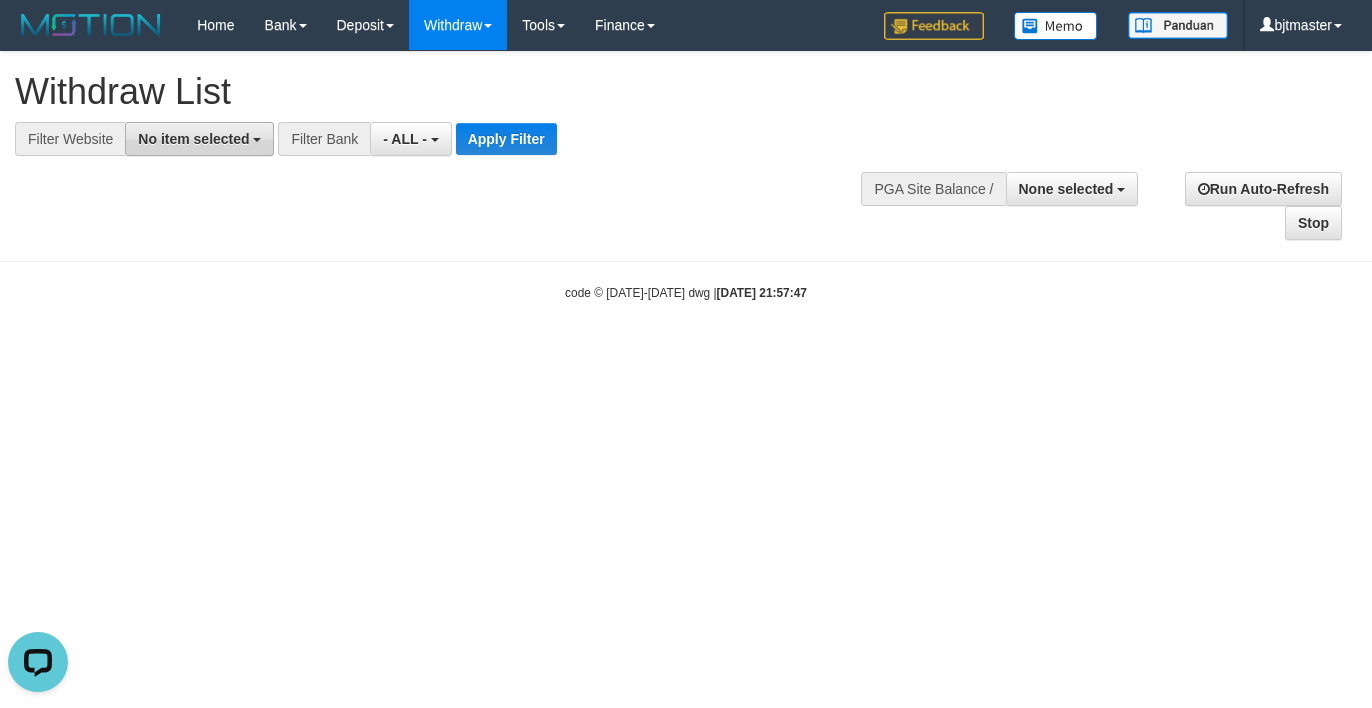 click on "No item selected" at bounding box center [199, 139] 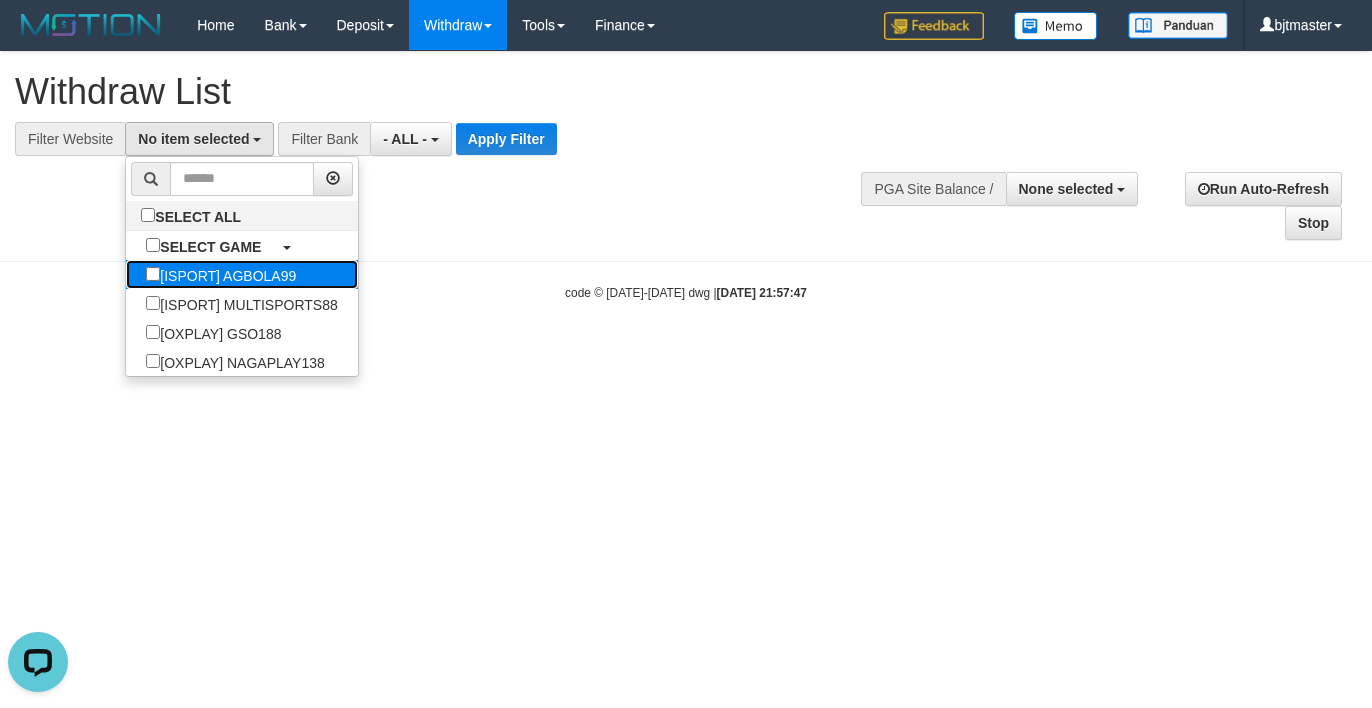 click on "[ISPORT] AGBOLA99" at bounding box center [221, 274] 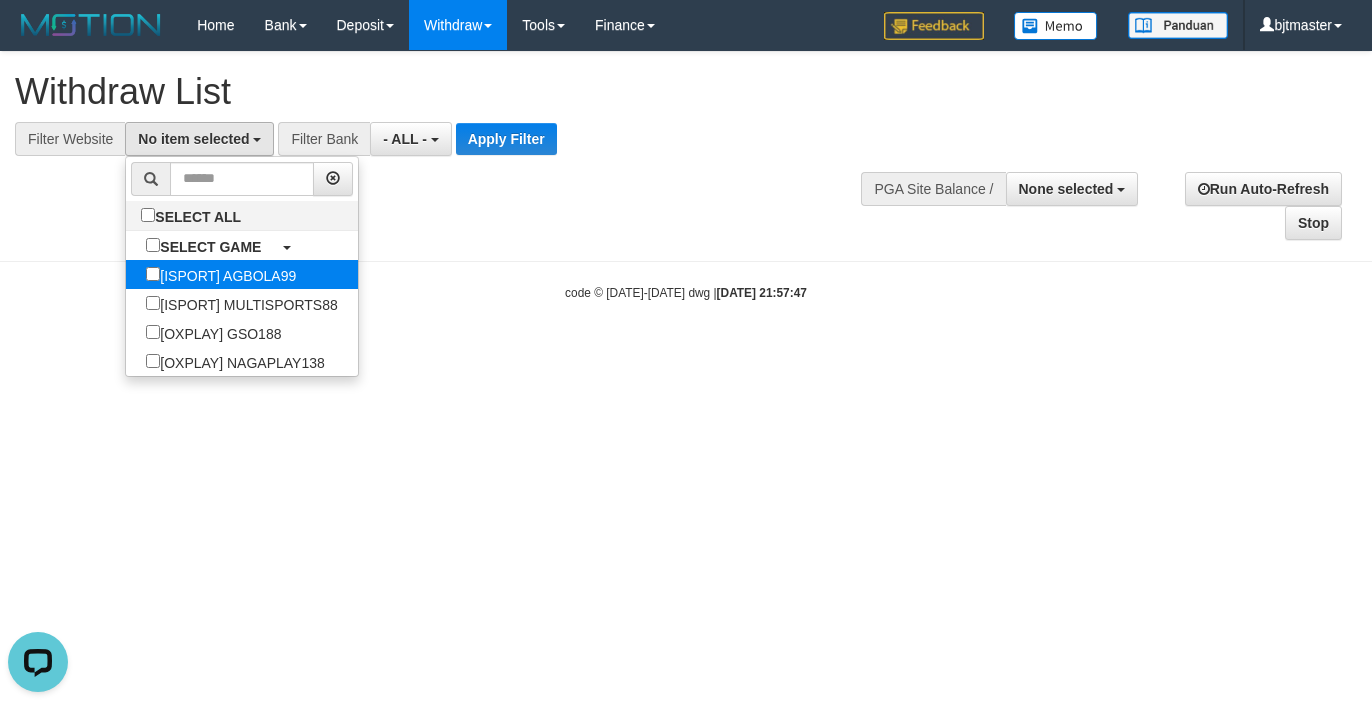select on "****" 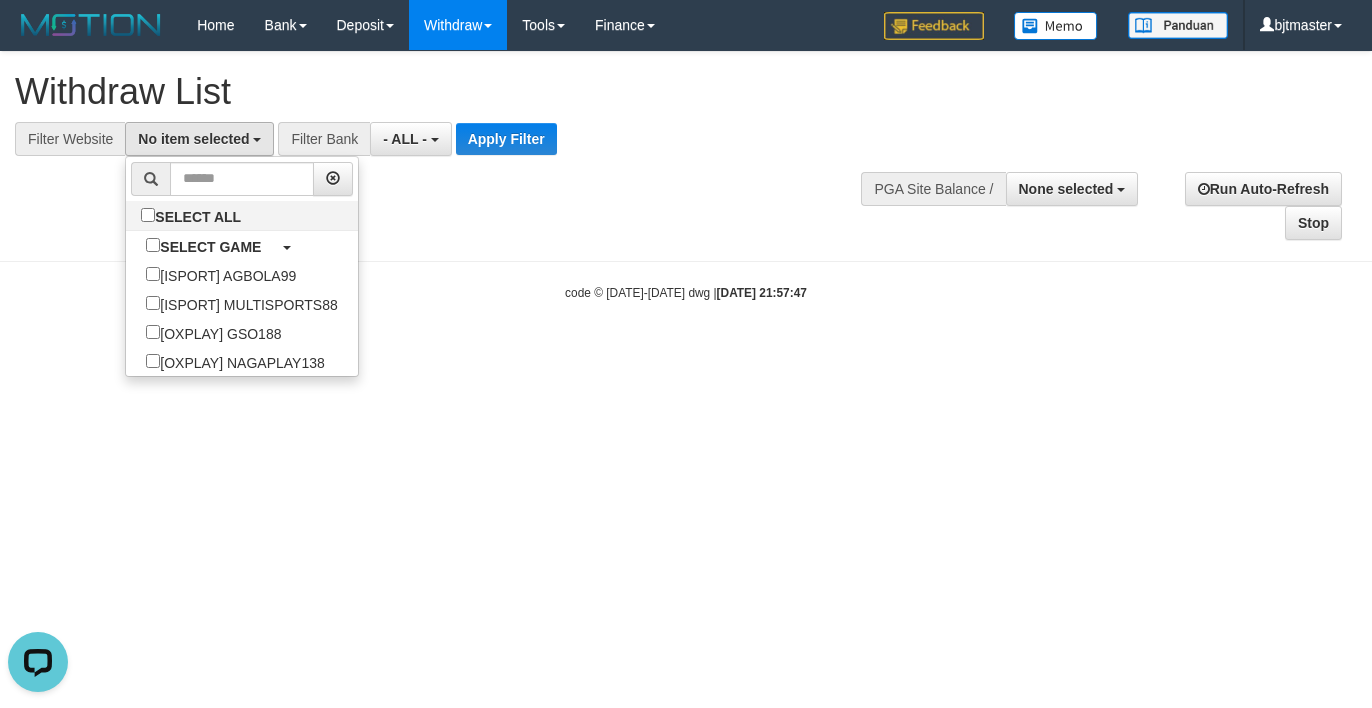 scroll, scrollTop: 17, scrollLeft: 0, axis: vertical 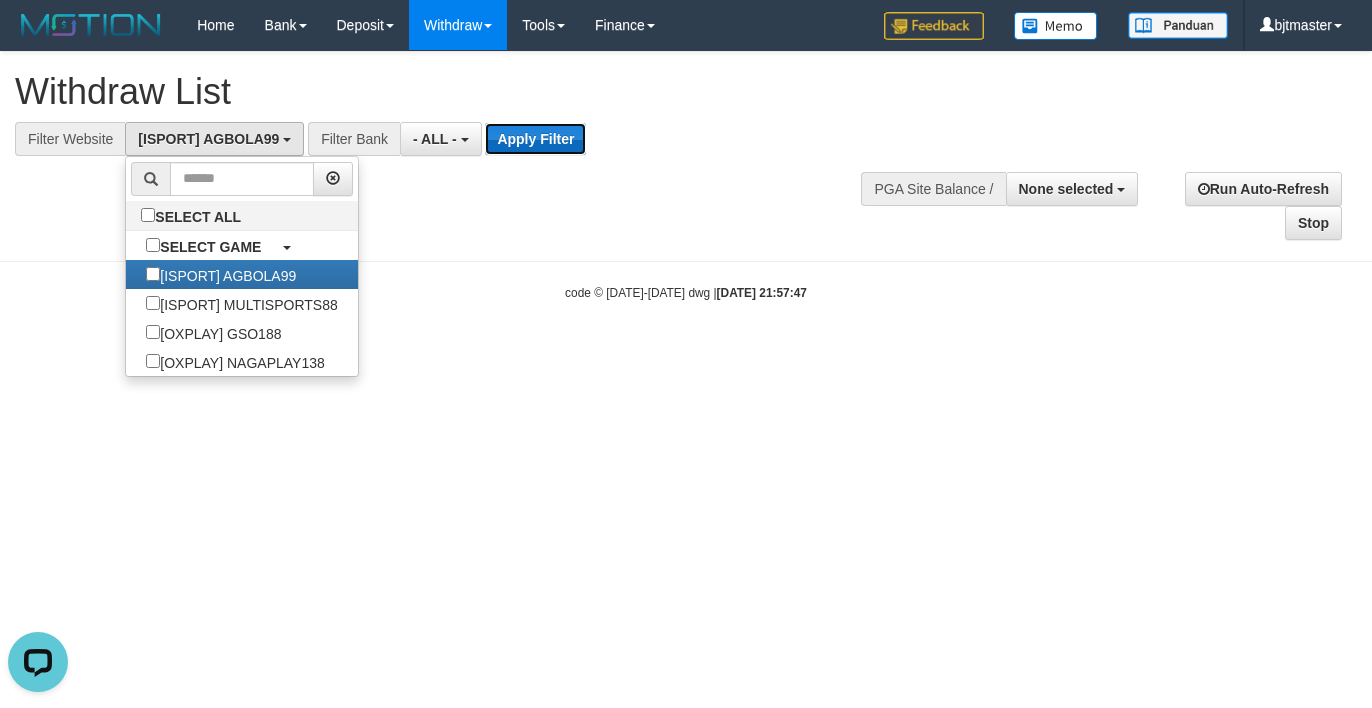 click on "Apply Filter" at bounding box center (535, 139) 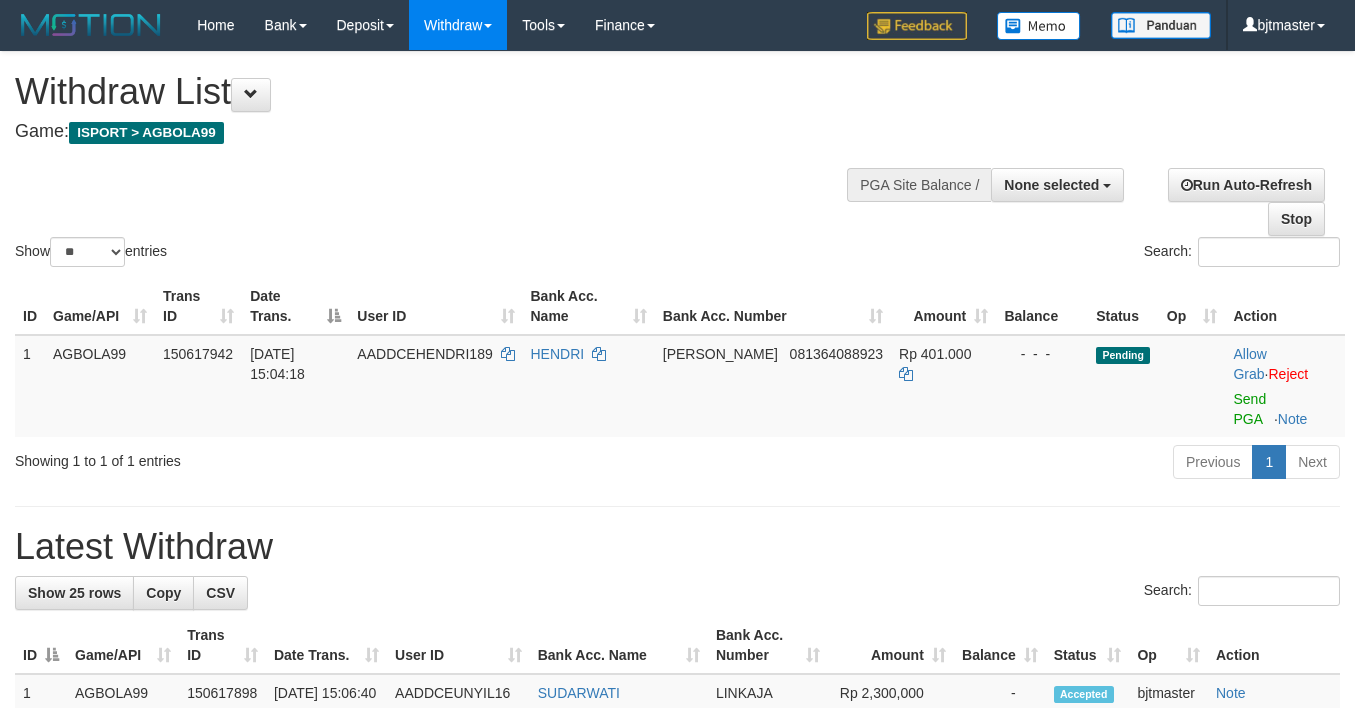 select 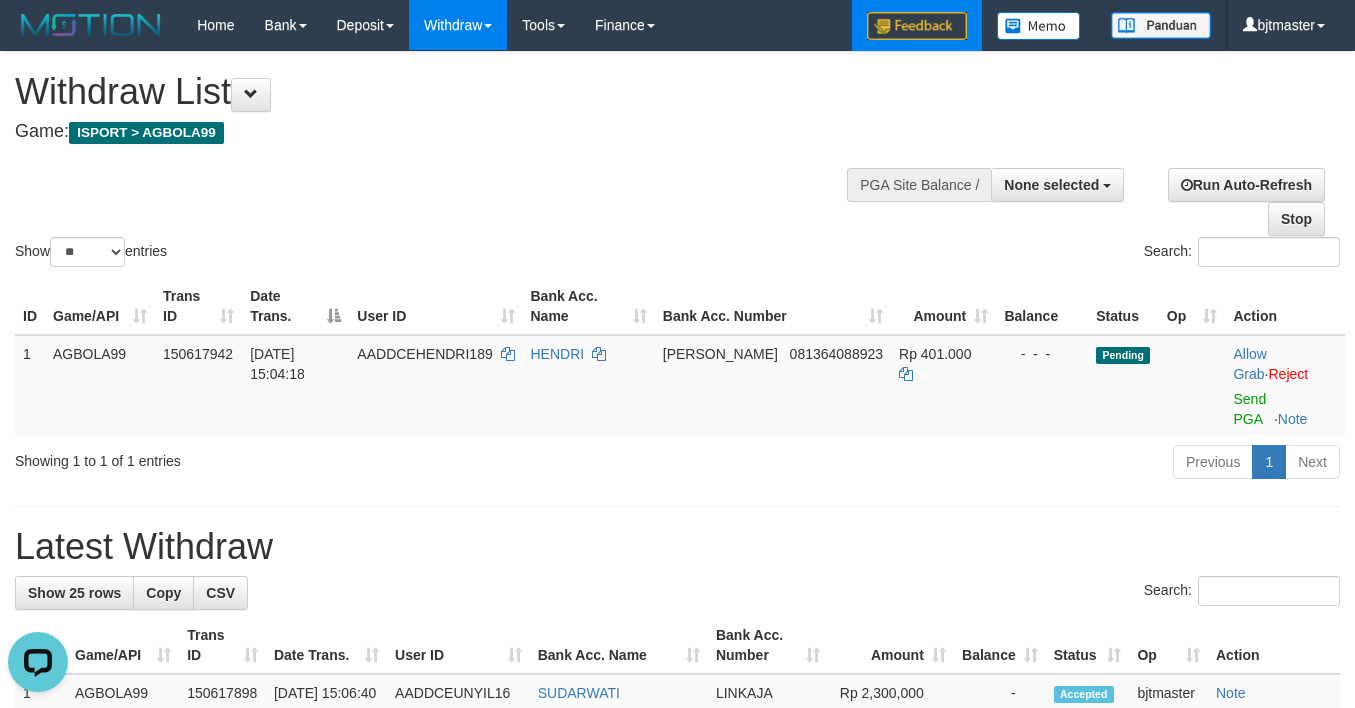 scroll, scrollTop: 0, scrollLeft: 0, axis: both 